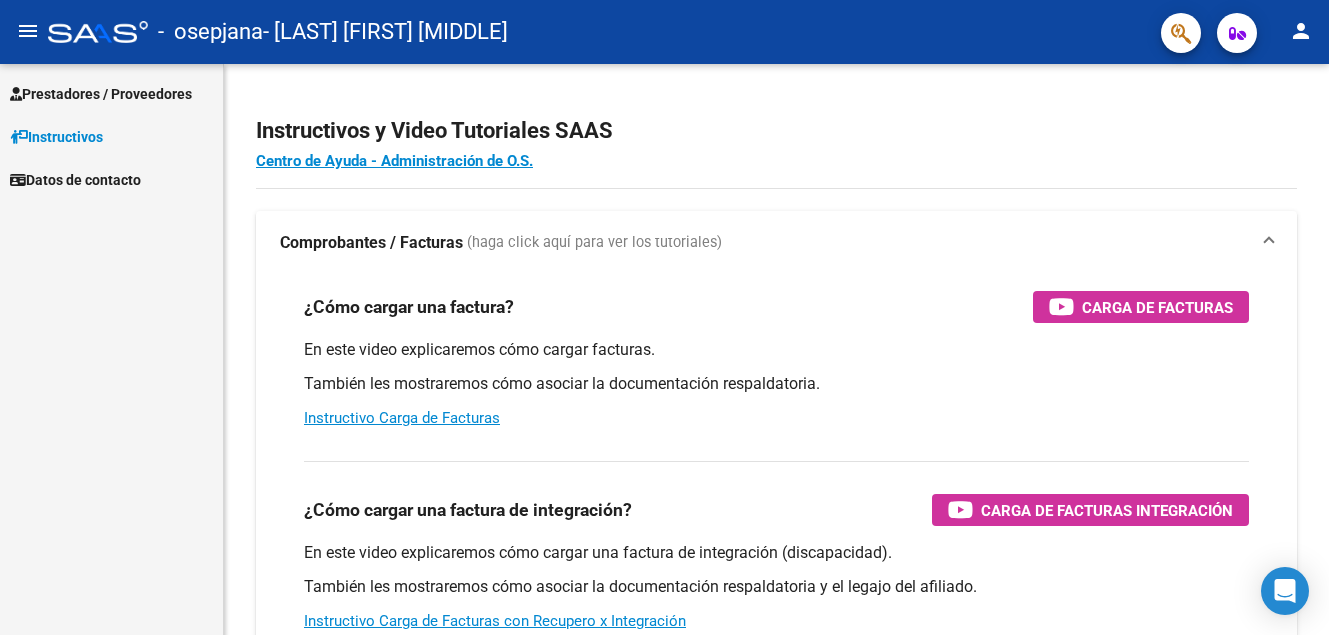 scroll, scrollTop: 0, scrollLeft: 0, axis: both 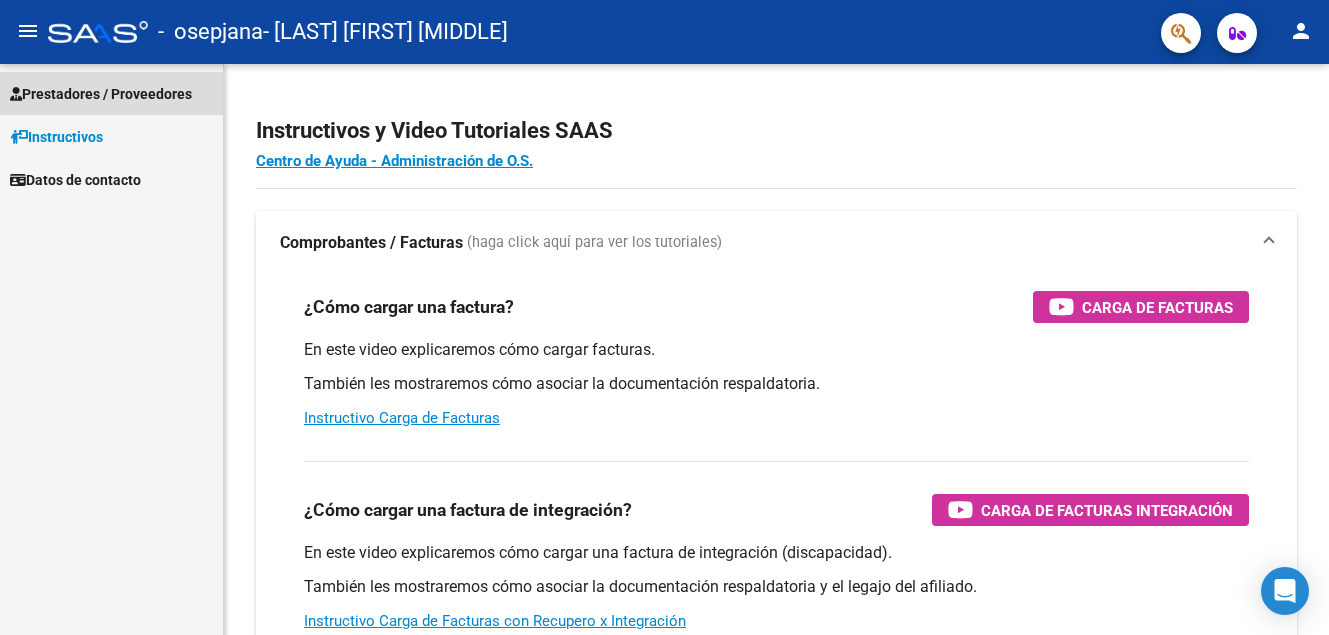click on "Prestadores / Proveedores" at bounding box center (101, 94) 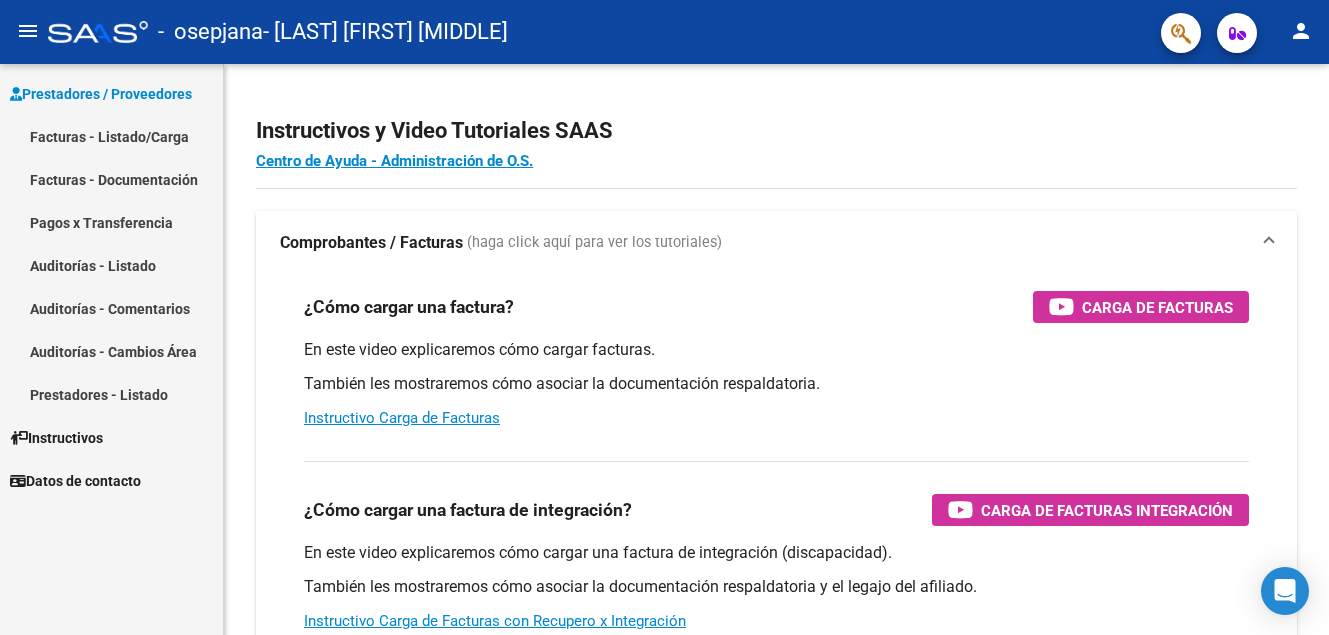 click on "Facturas - Listado/Carga" at bounding box center [111, 136] 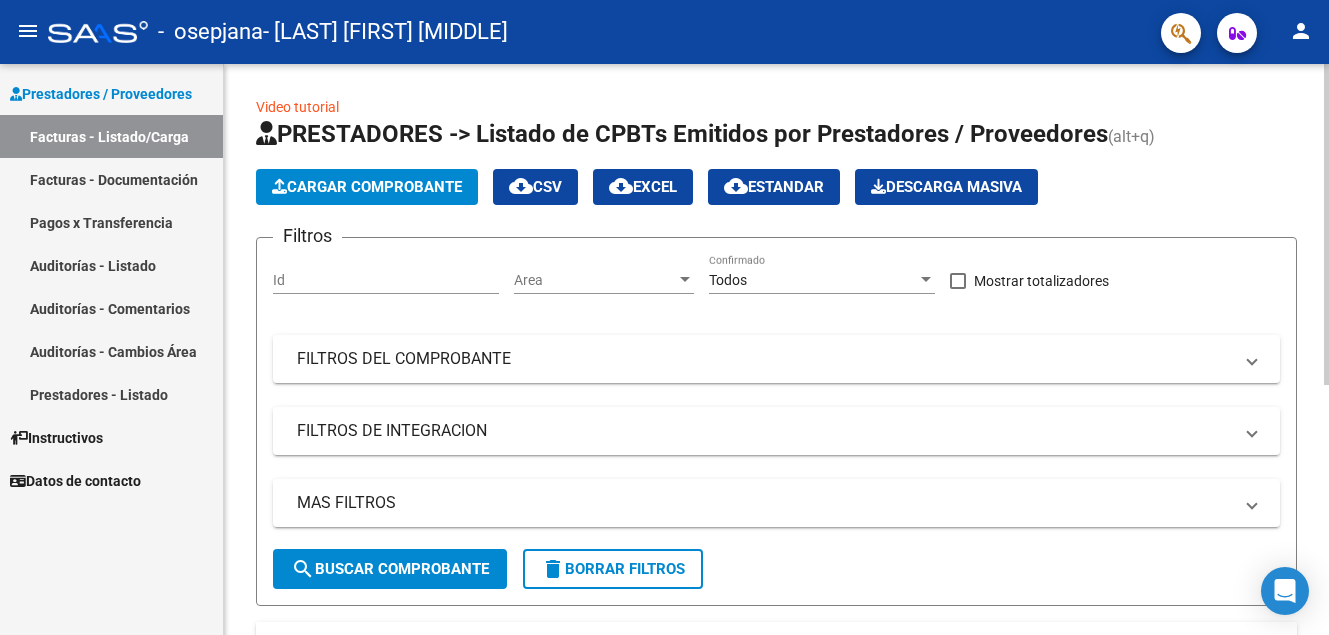 scroll, scrollTop: 446, scrollLeft: 0, axis: vertical 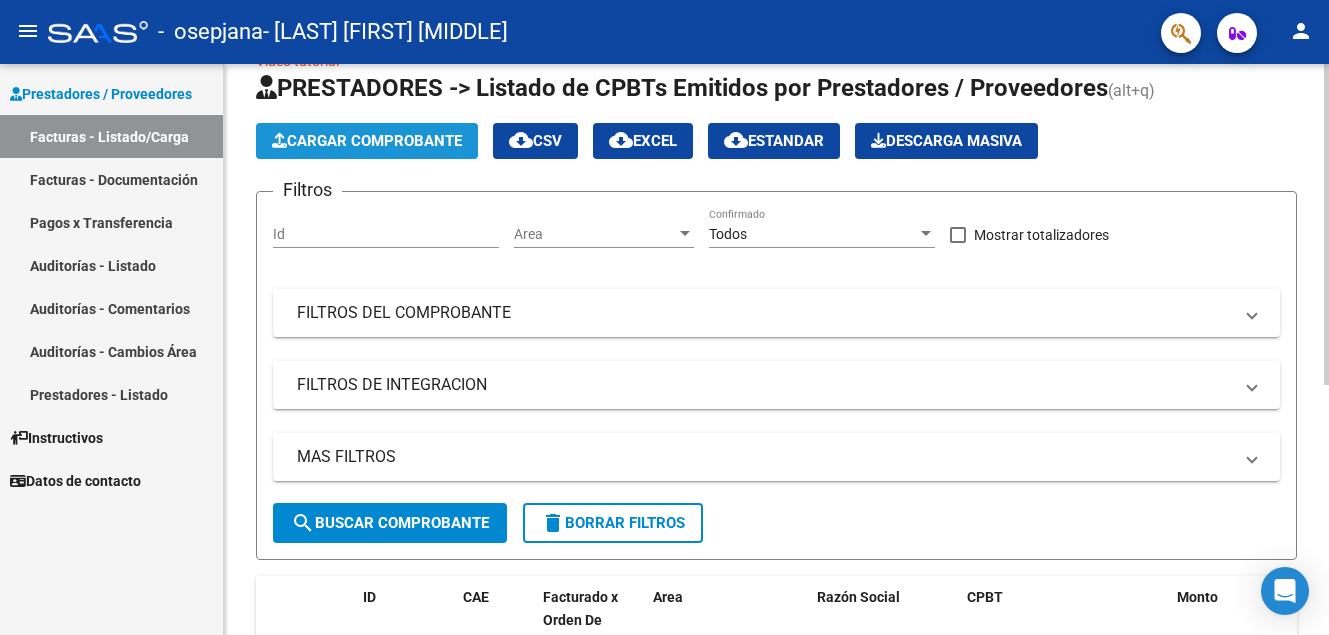 click on "Cargar Comprobante" 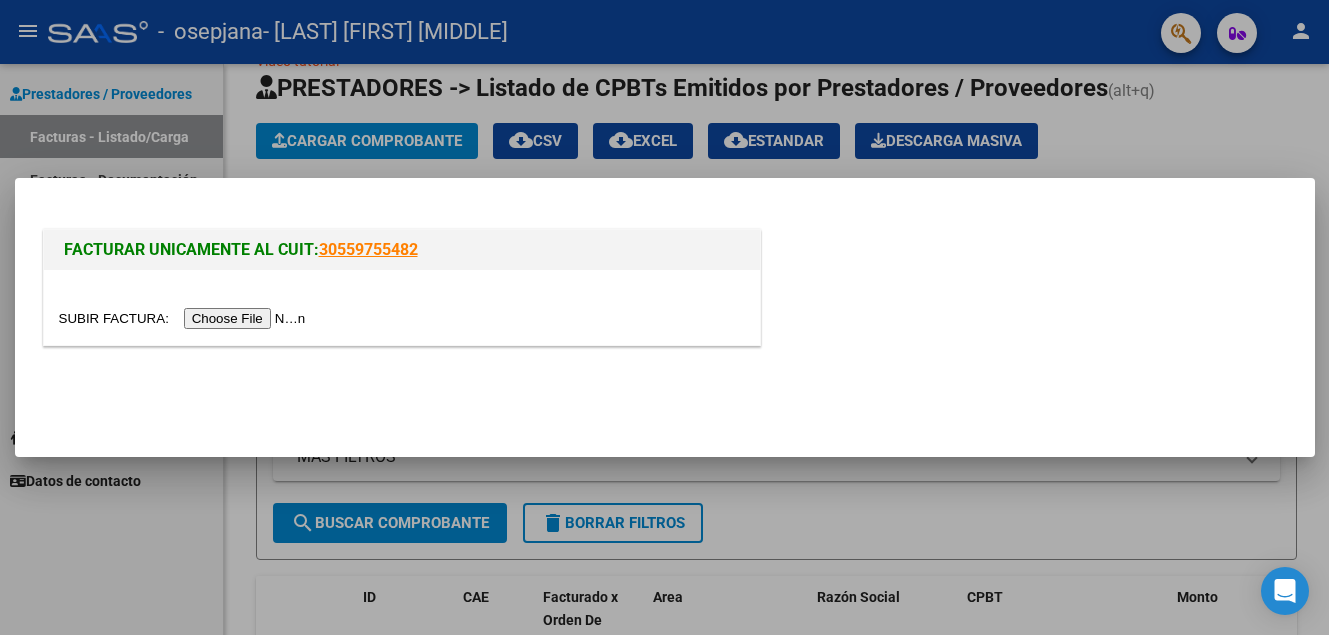 click at bounding box center [185, 318] 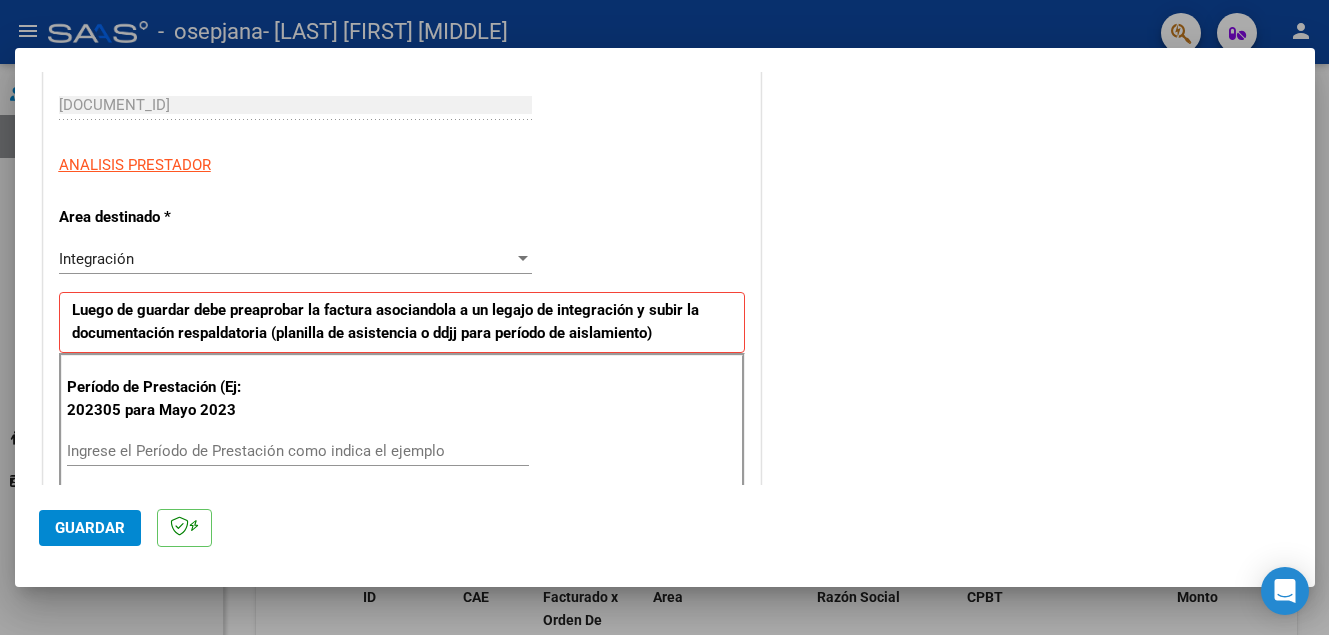 scroll, scrollTop: 400, scrollLeft: 0, axis: vertical 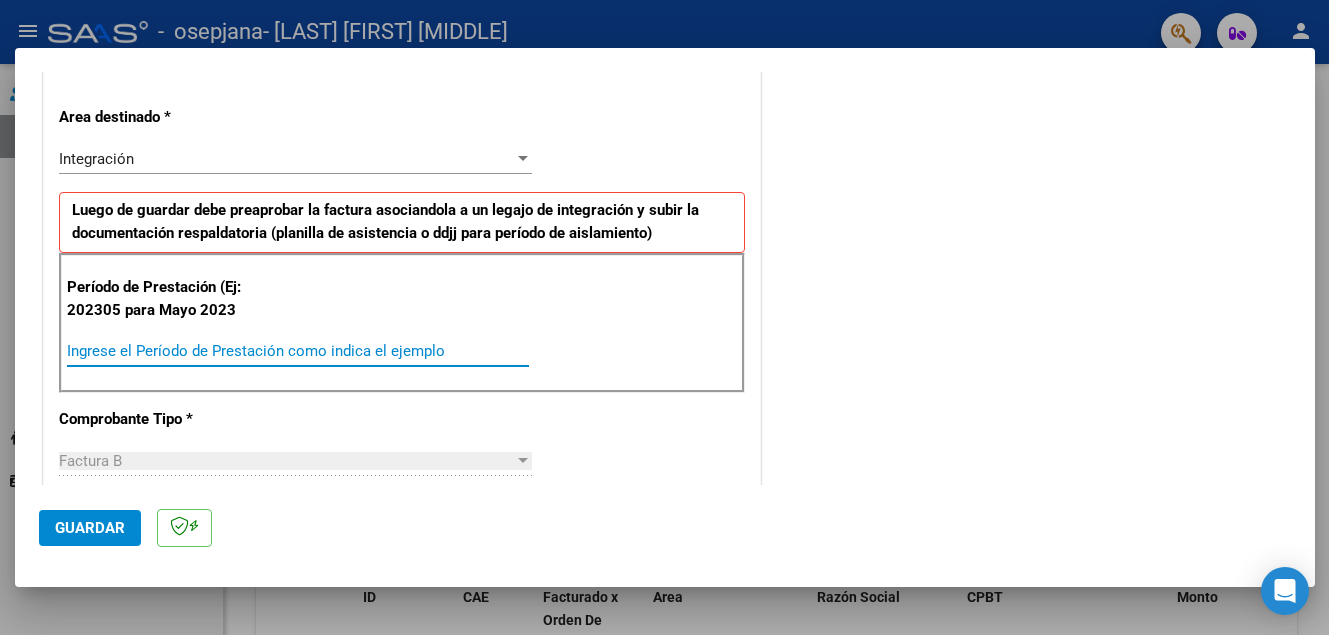 click on "Ingrese el Período de Prestación como indica el ejemplo" at bounding box center [298, 351] 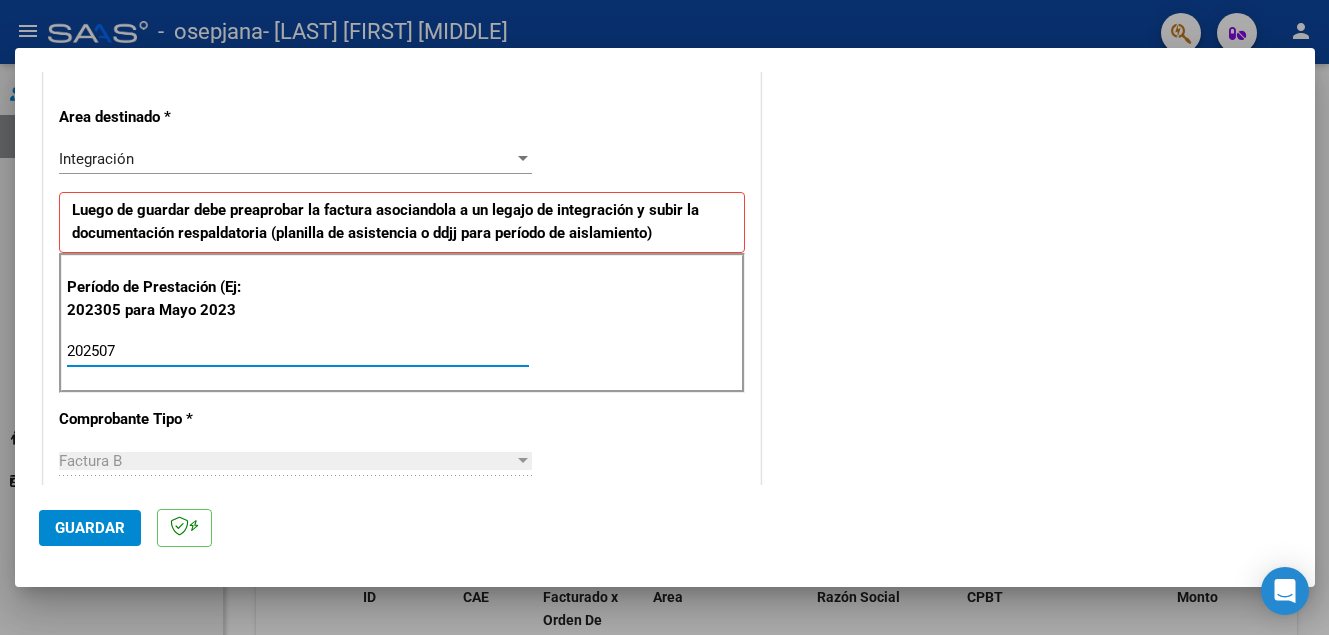 type on "202507" 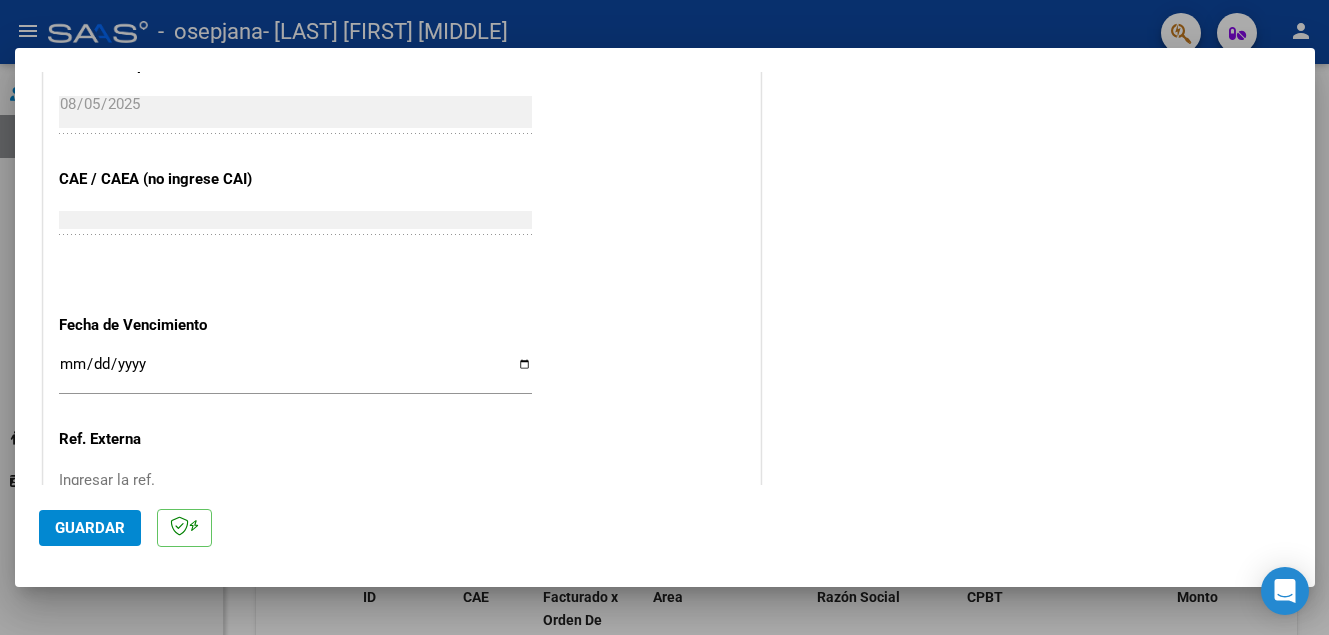 scroll, scrollTop: 1200, scrollLeft: 0, axis: vertical 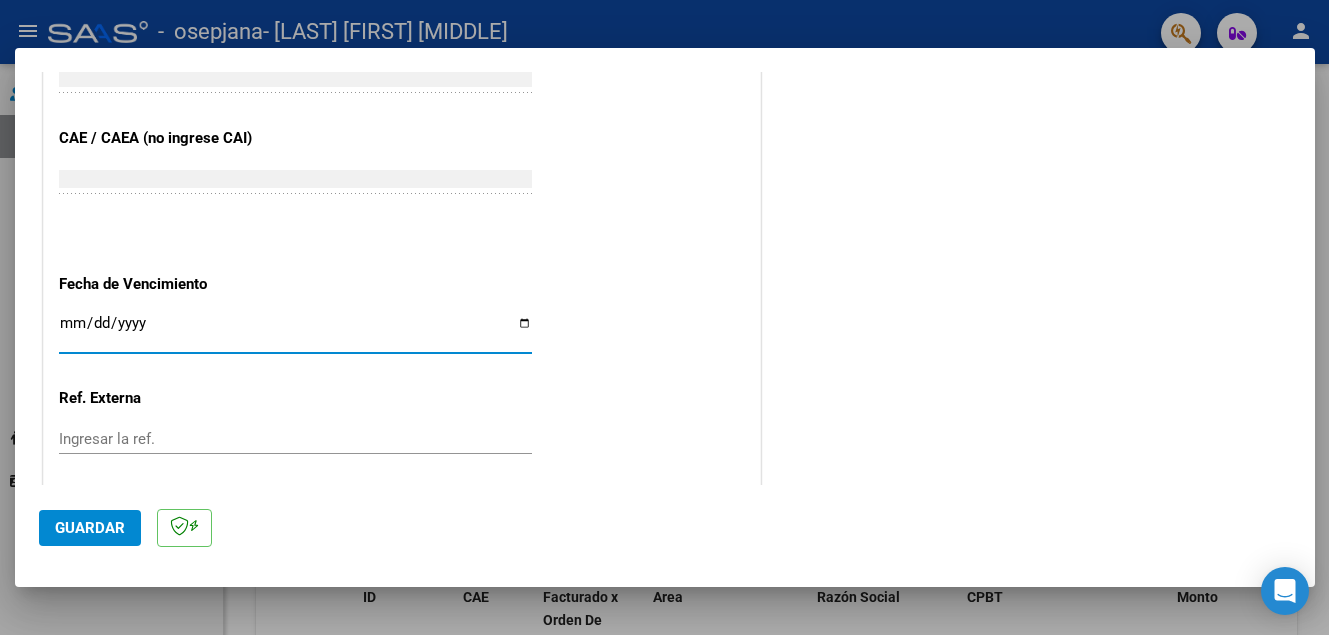 click on "Ingresar la fecha" at bounding box center [295, 331] 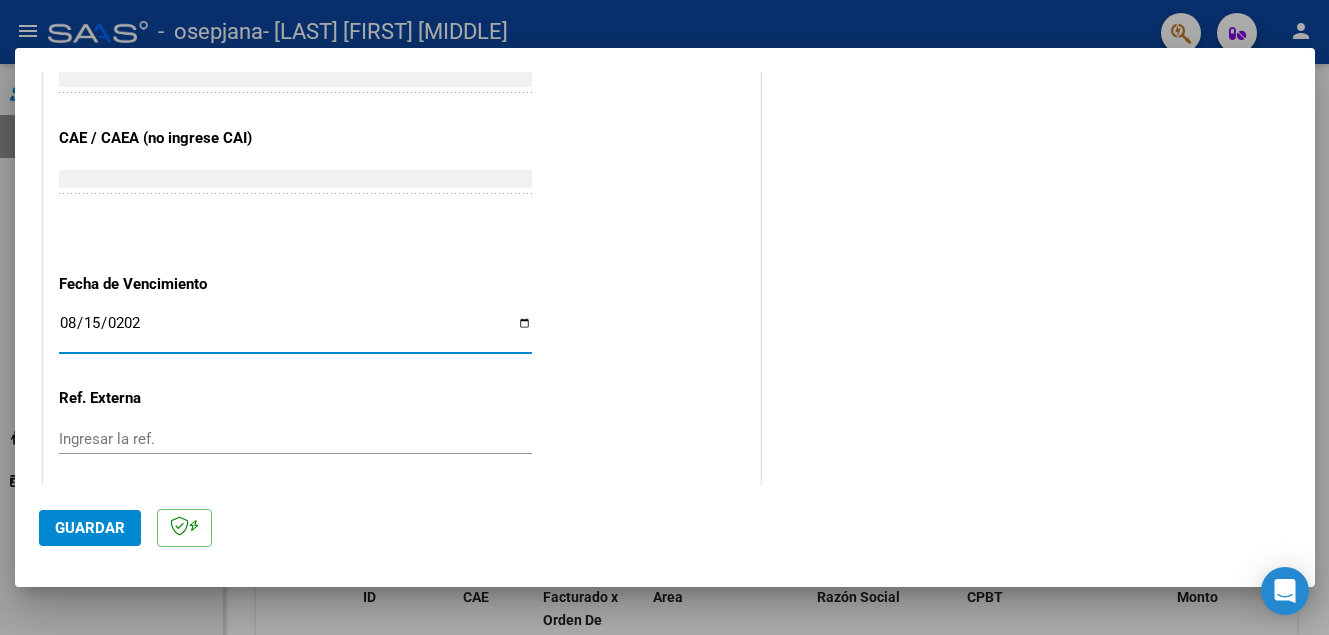 type on "2025-08-15" 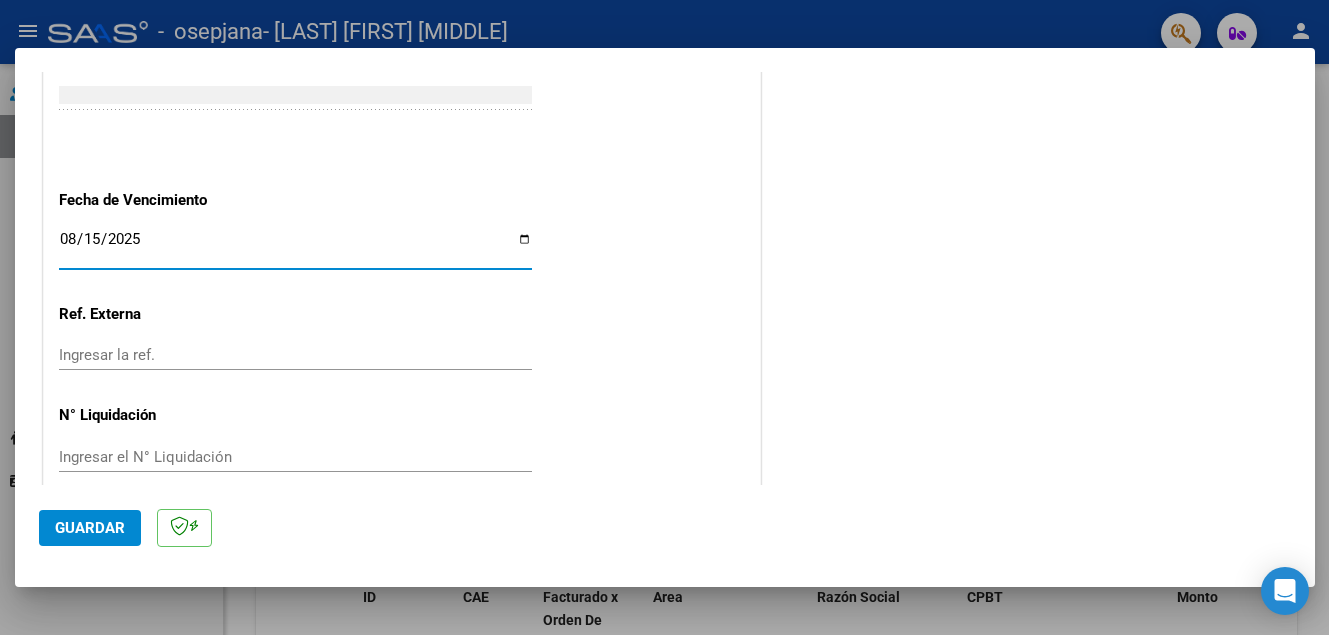 scroll, scrollTop: 1309, scrollLeft: 0, axis: vertical 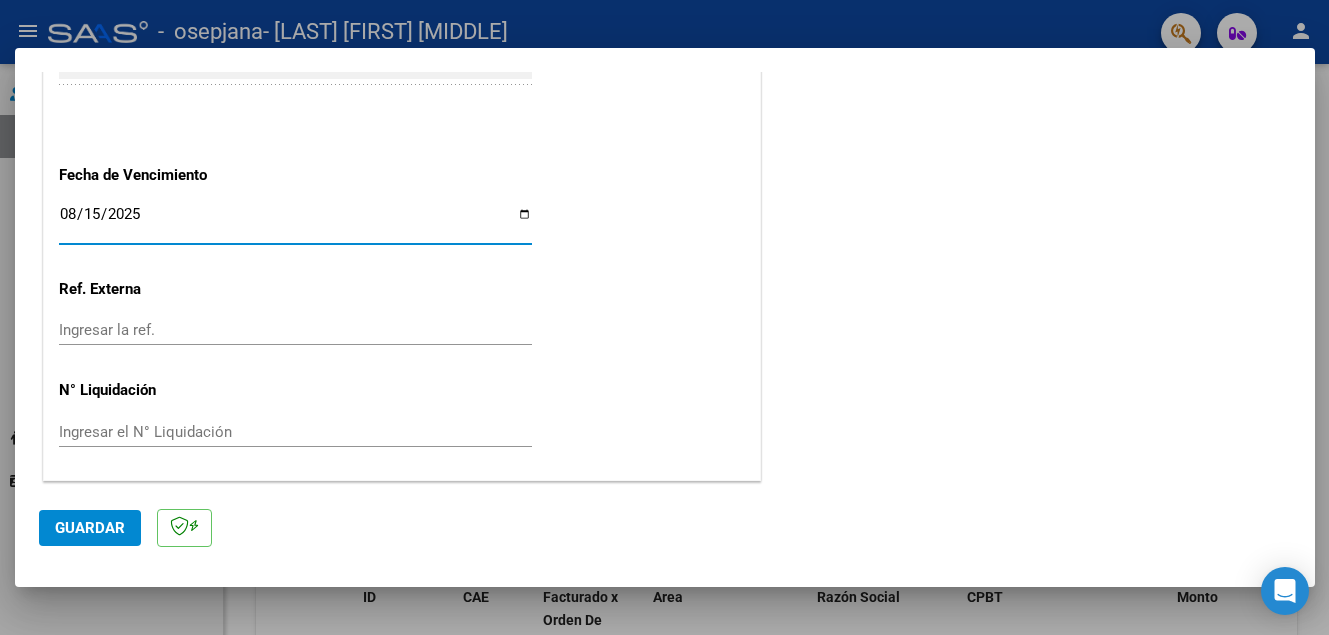 click on "Guardar" 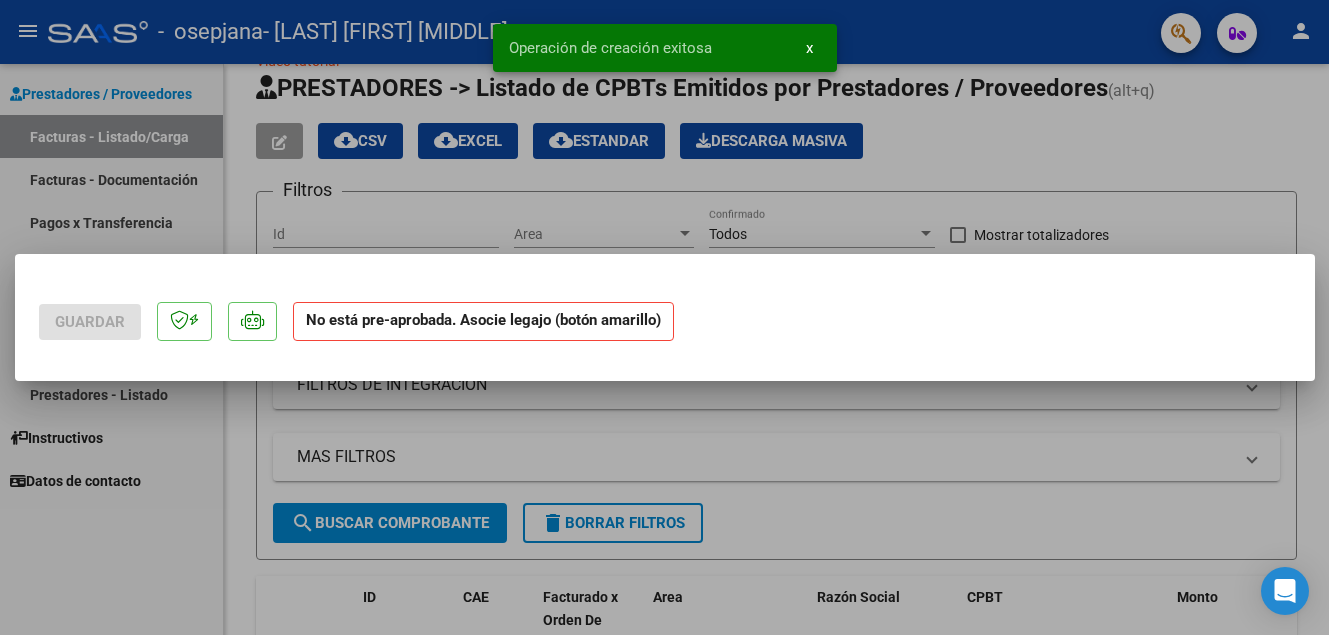 scroll, scrollTop: 0, scrollLeft: 0, axis: both 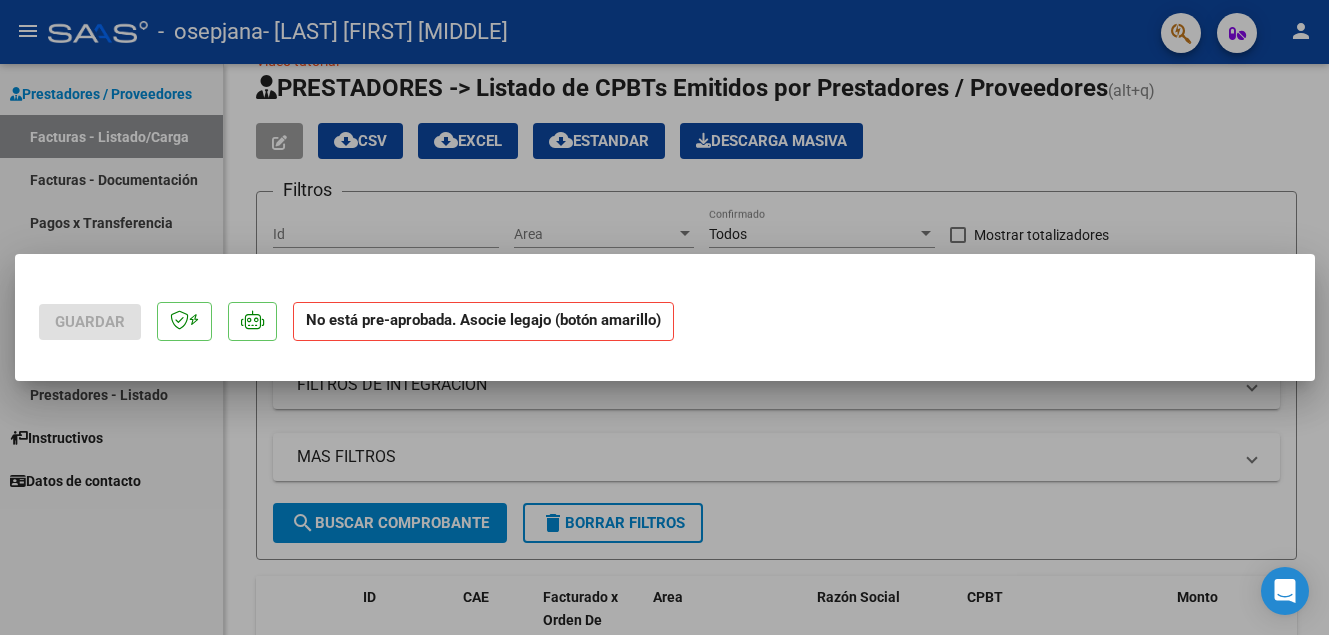click on "No está pre-aprobada. Asocie legajo (botón amarillo)" 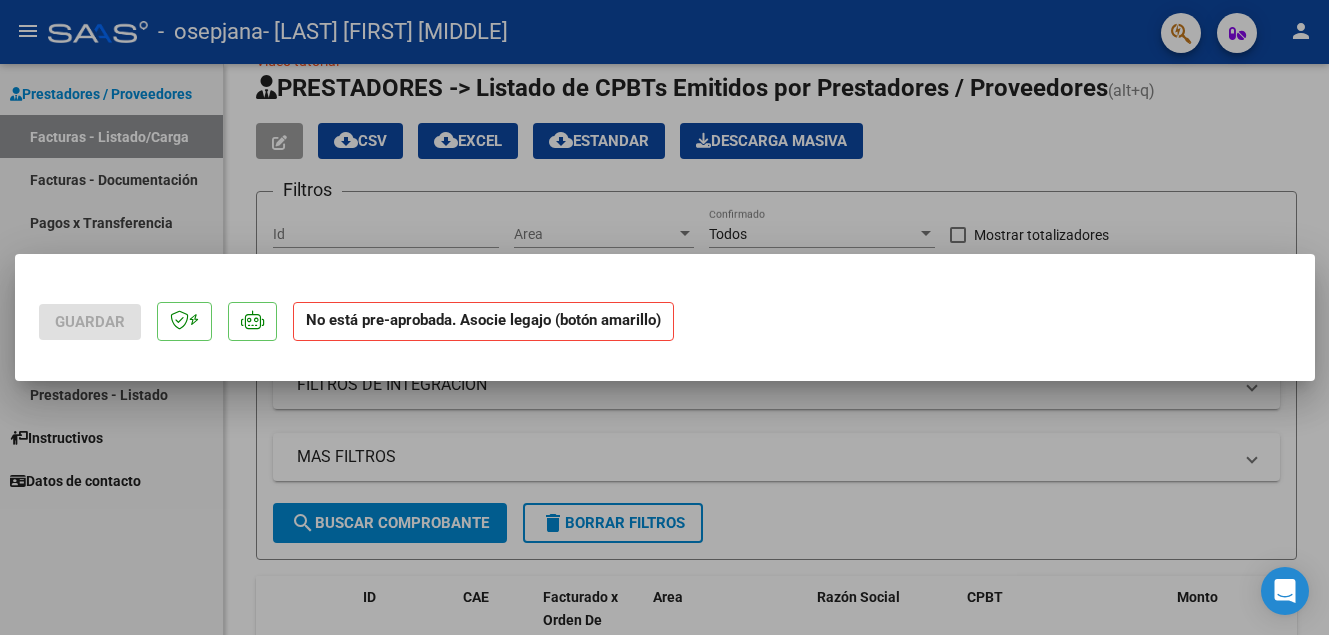 click 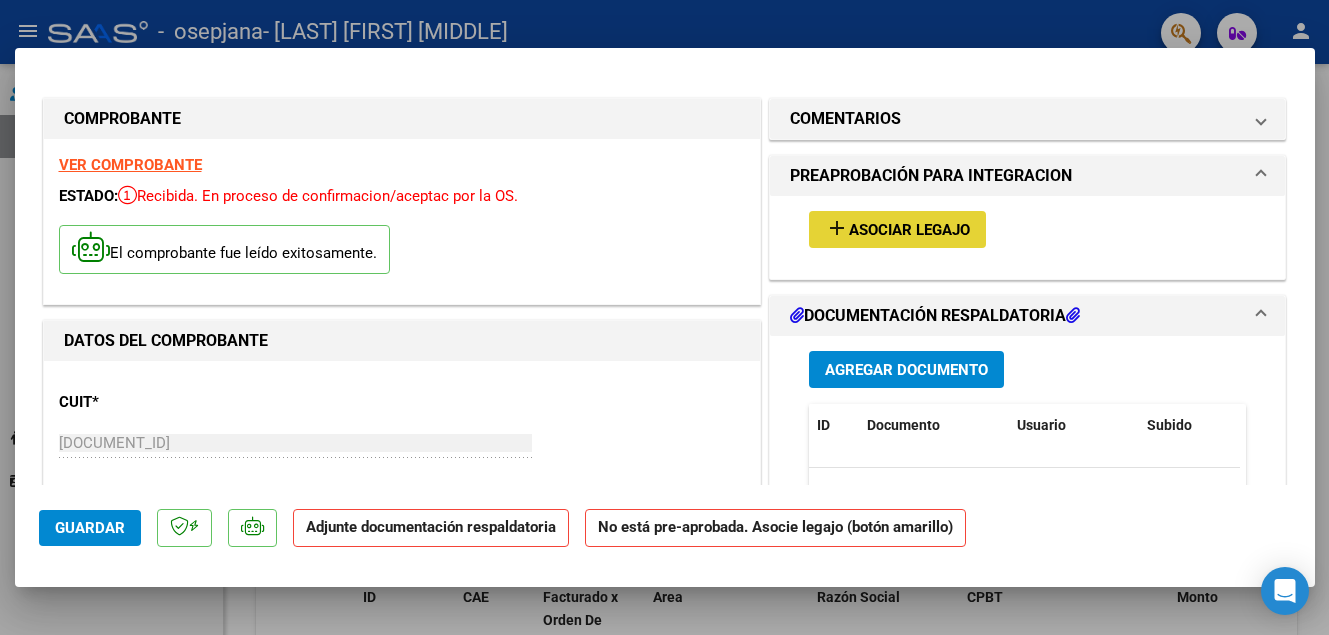 click on "Asociar Legajo" at bounding box center (909, 230) 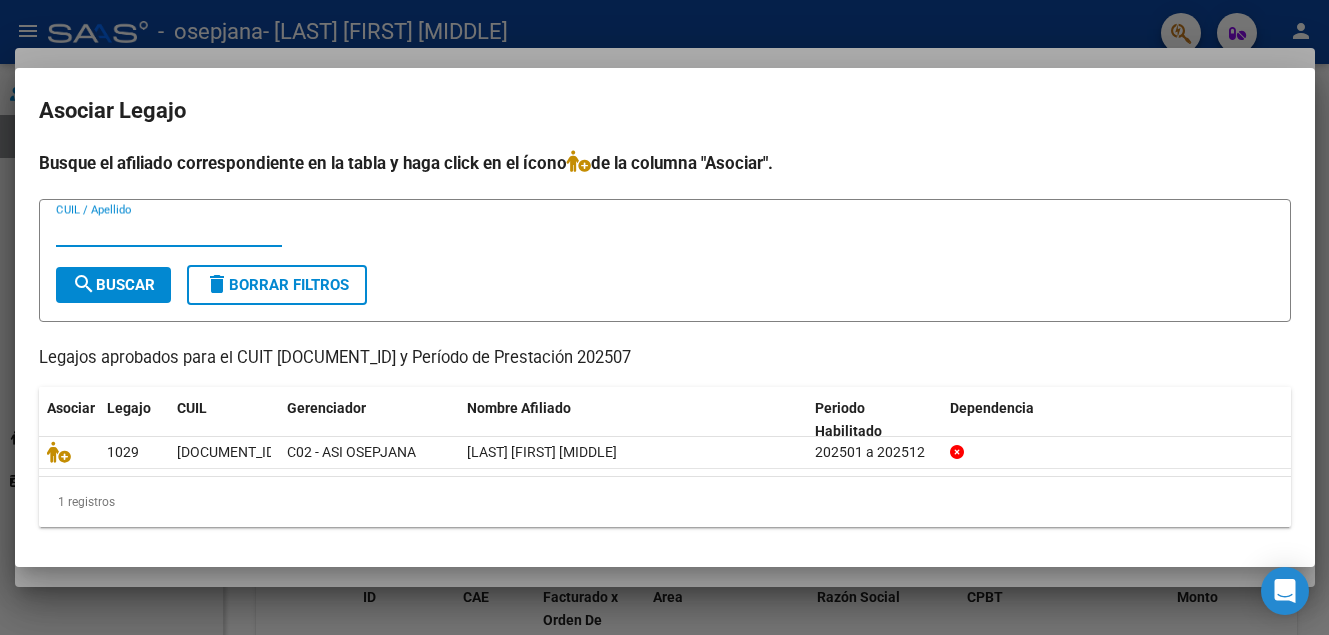 click on "CUIL / Apellido" at bounding box center [169, 231] 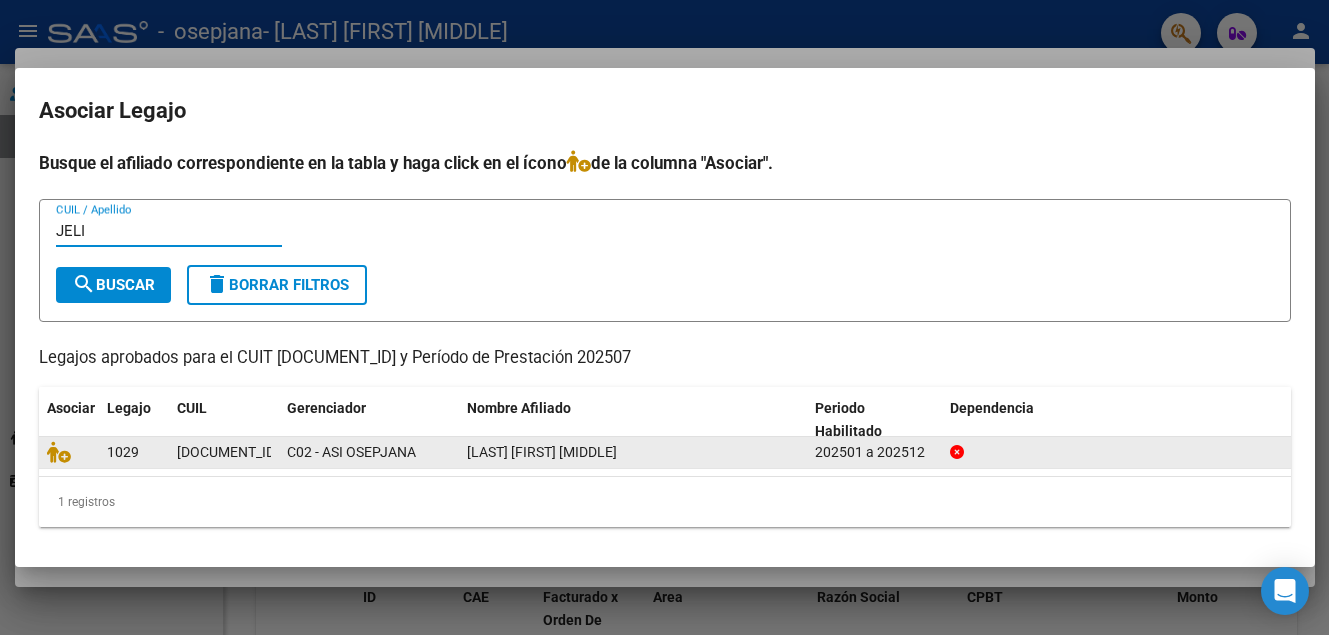 click on "[DOCUMENT_ID]" 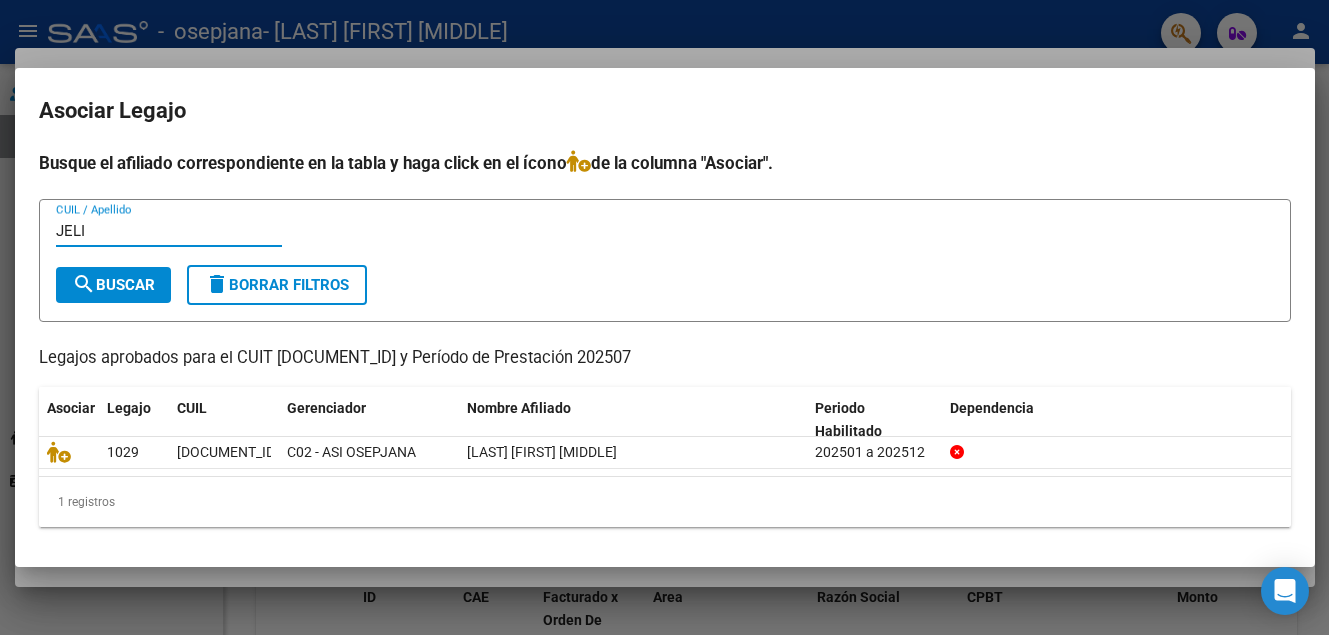 click on "JELI" at bounding box center [169, 231] 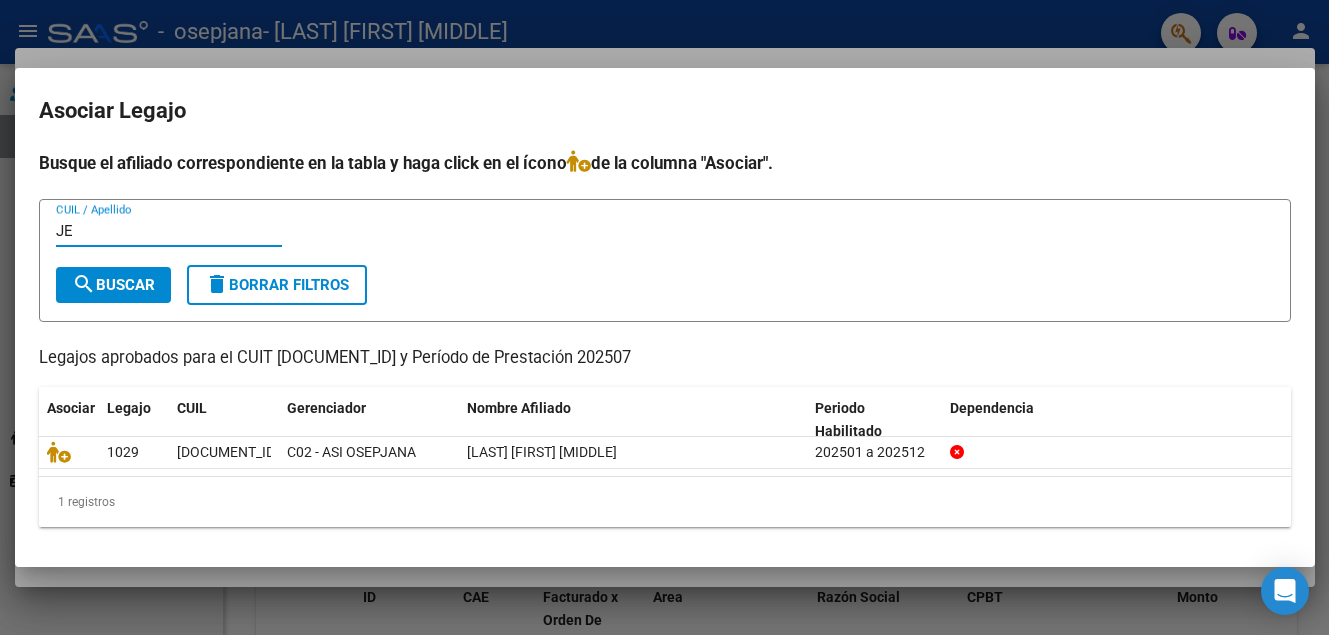 type on "J" 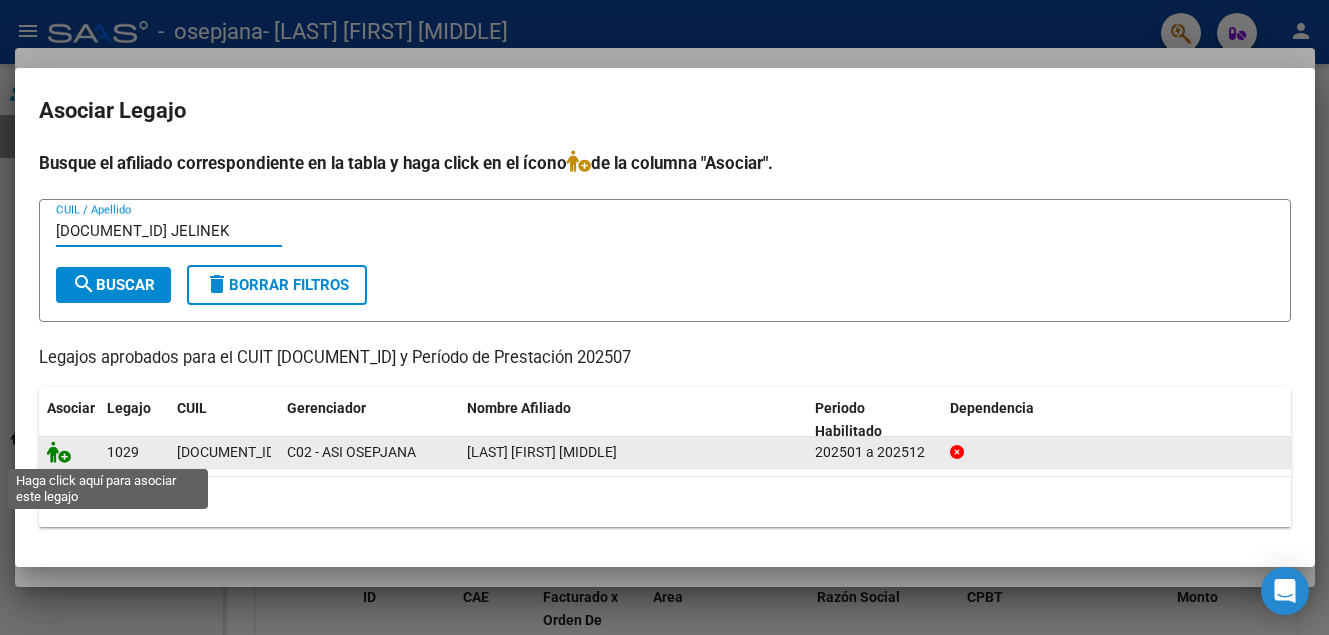 type on "[DOCUMENT_ID] JELINEK" 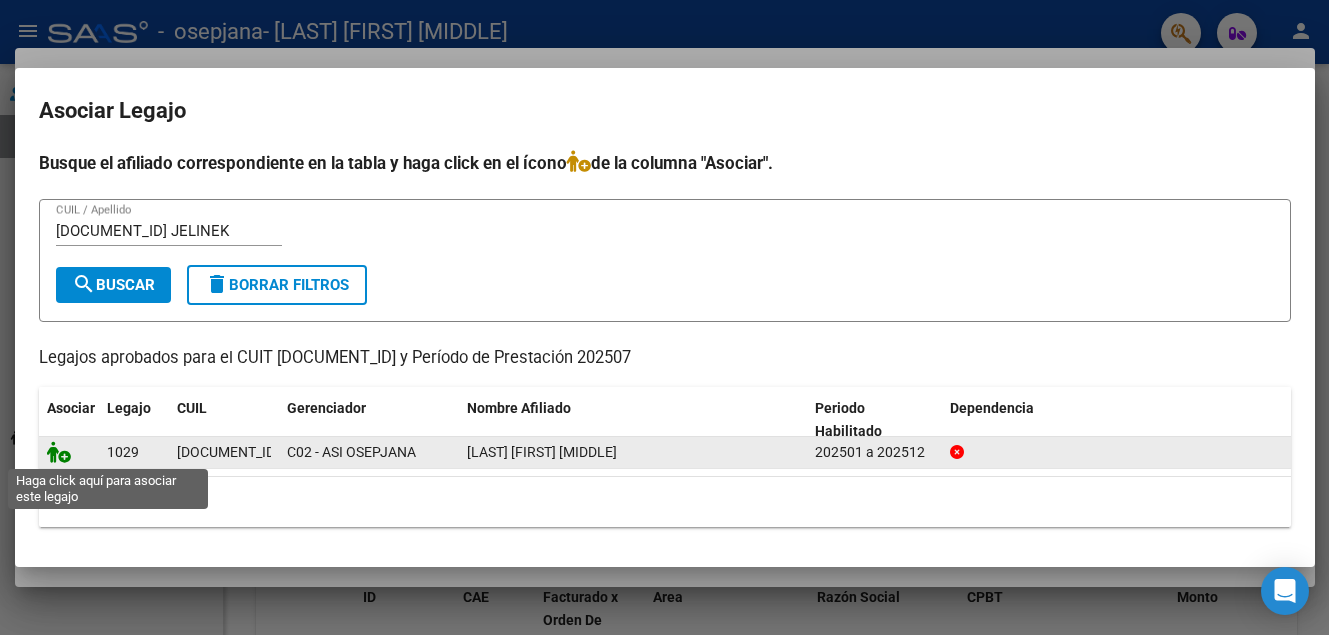 click 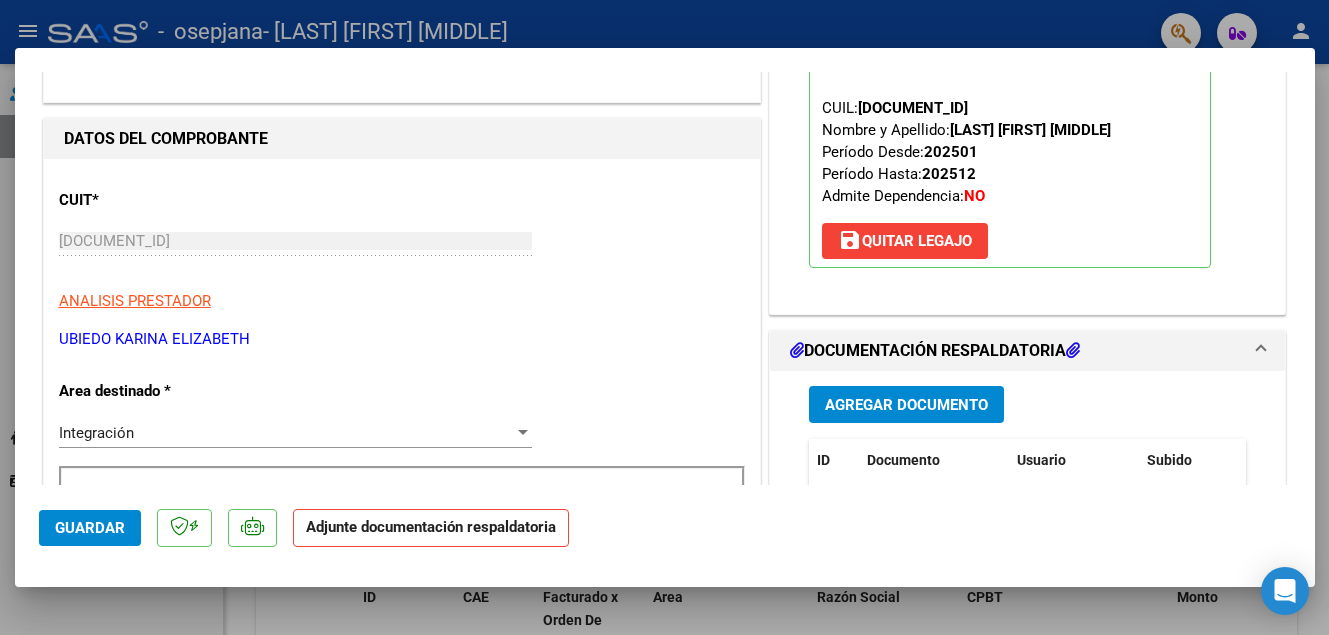 scroll, scrollTop: 300, scrollLeft: 0, axis: vertical 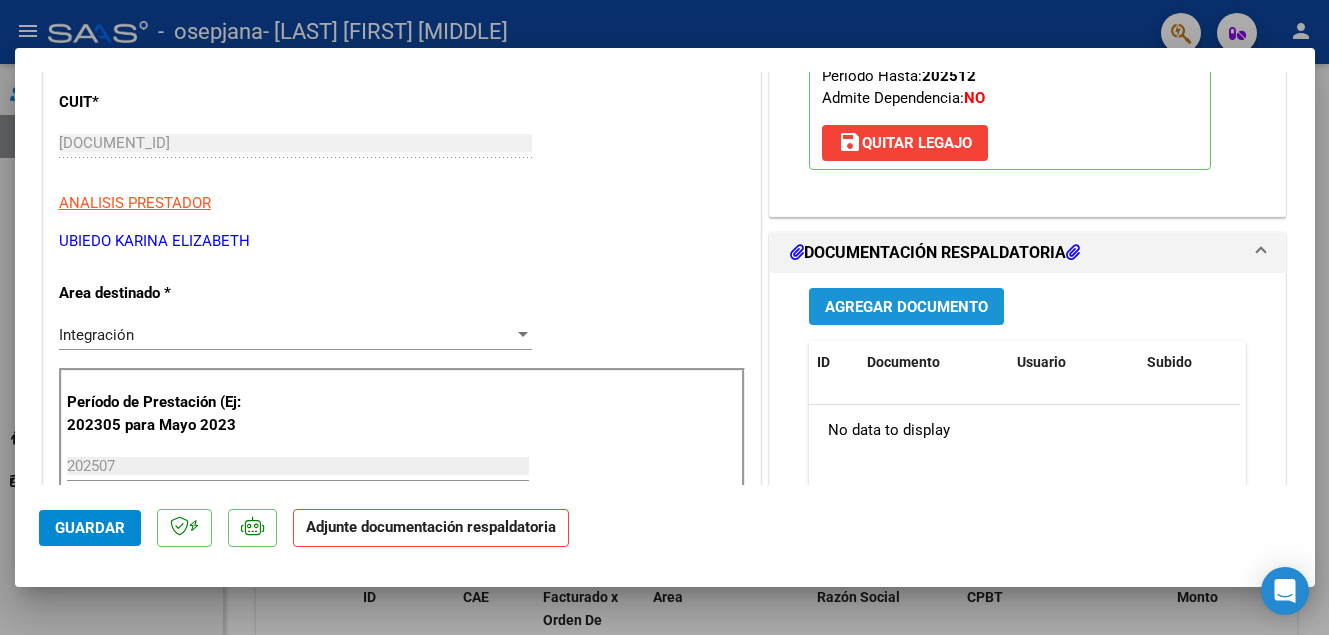 click on "Agregar Documento" at bounding box center [906, 307] 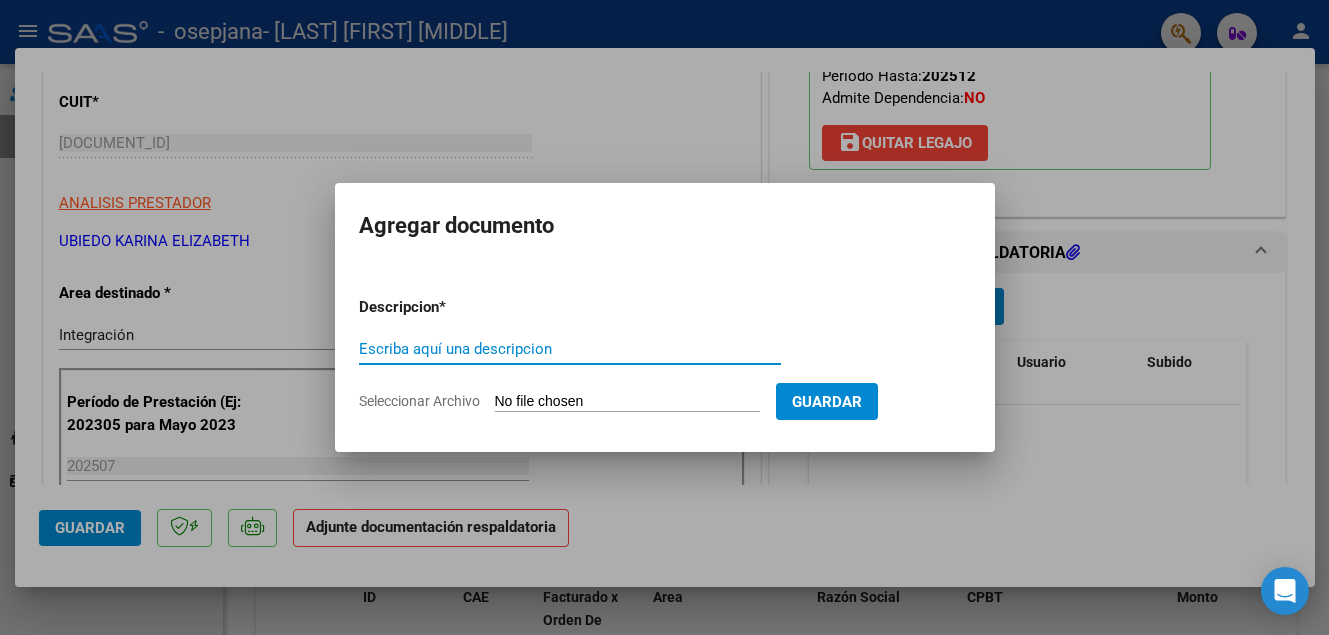 click on "Escriba aquí una descripcion" at bounding box center [570, 349] 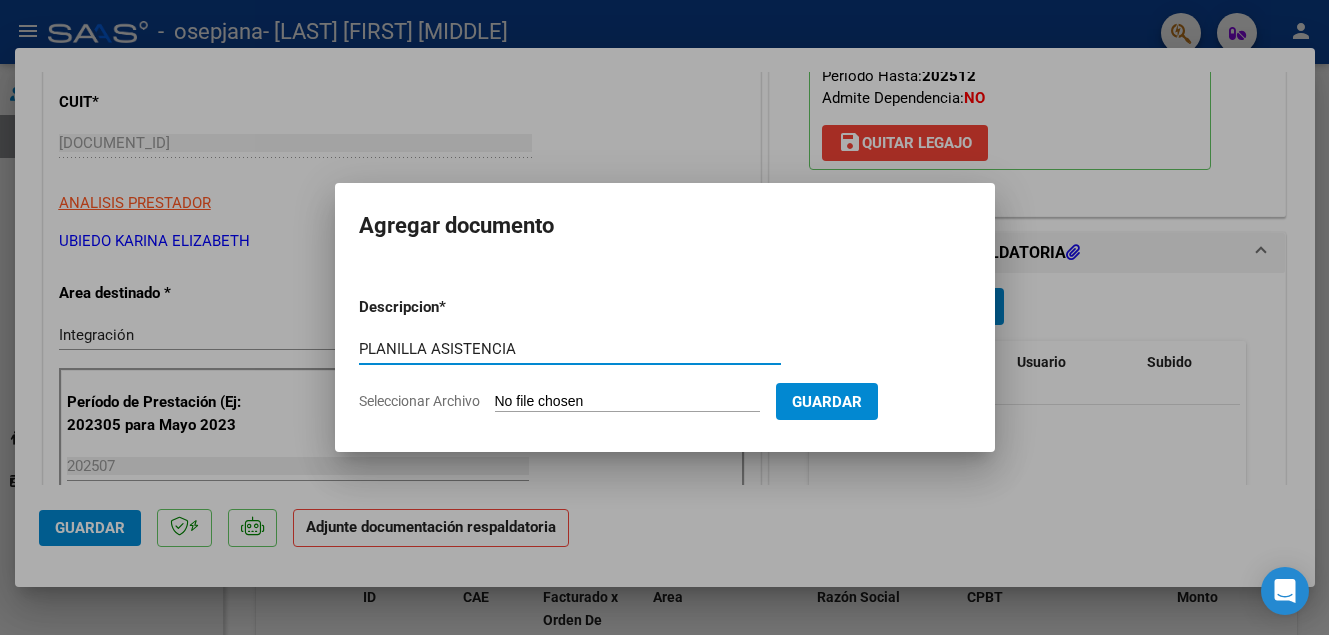 type on "PLANILLA ASISTENCIA" 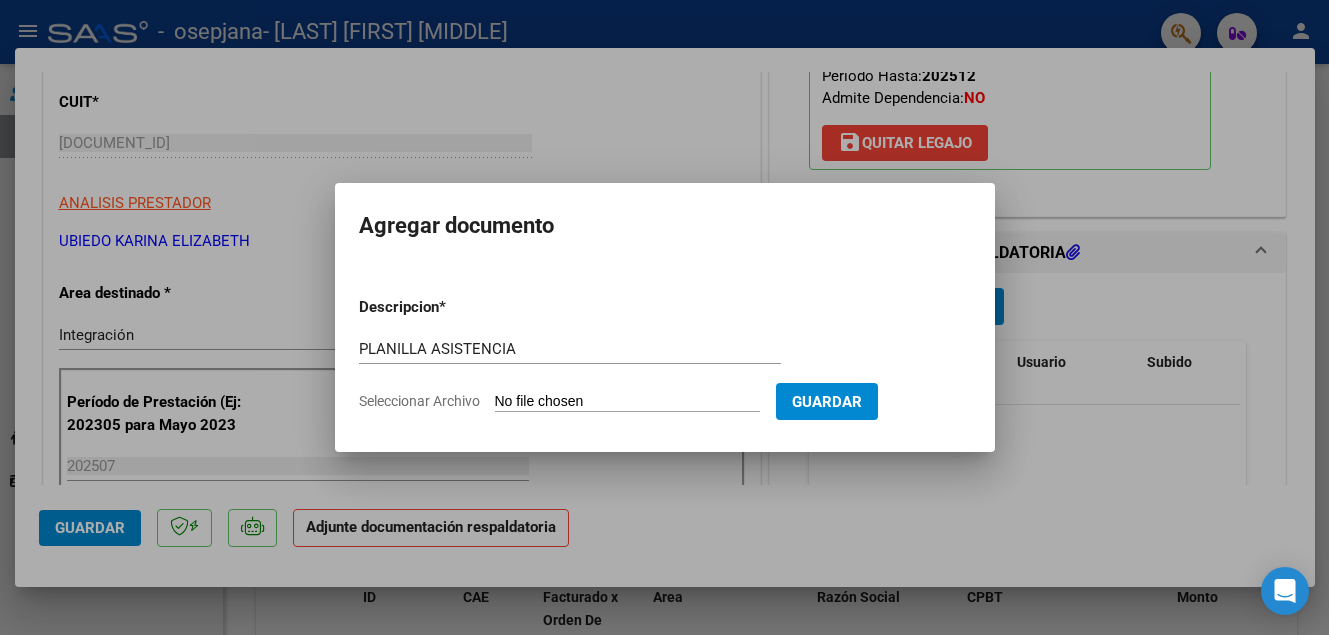 click on "Seleccionar Archivo" at bounding box center [627, 402] 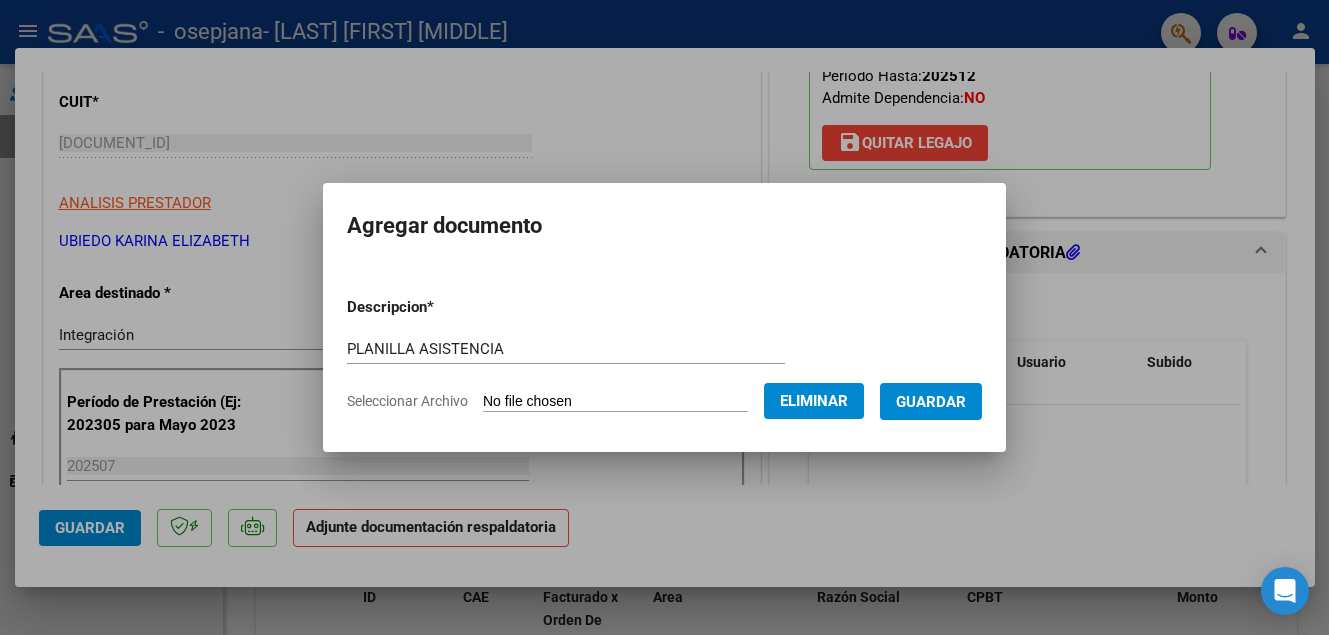 click on "Guardar" at bounding box center (931, 402) 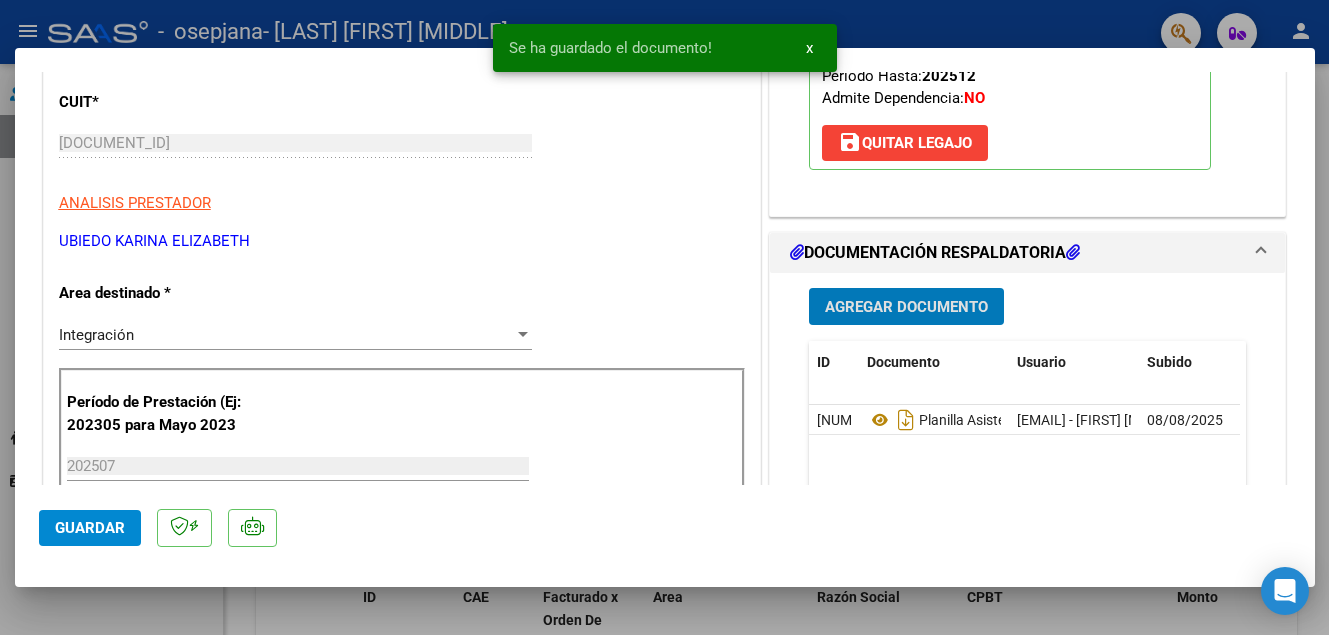 click on "Agregar Documento" at bounding box center (906, 307) 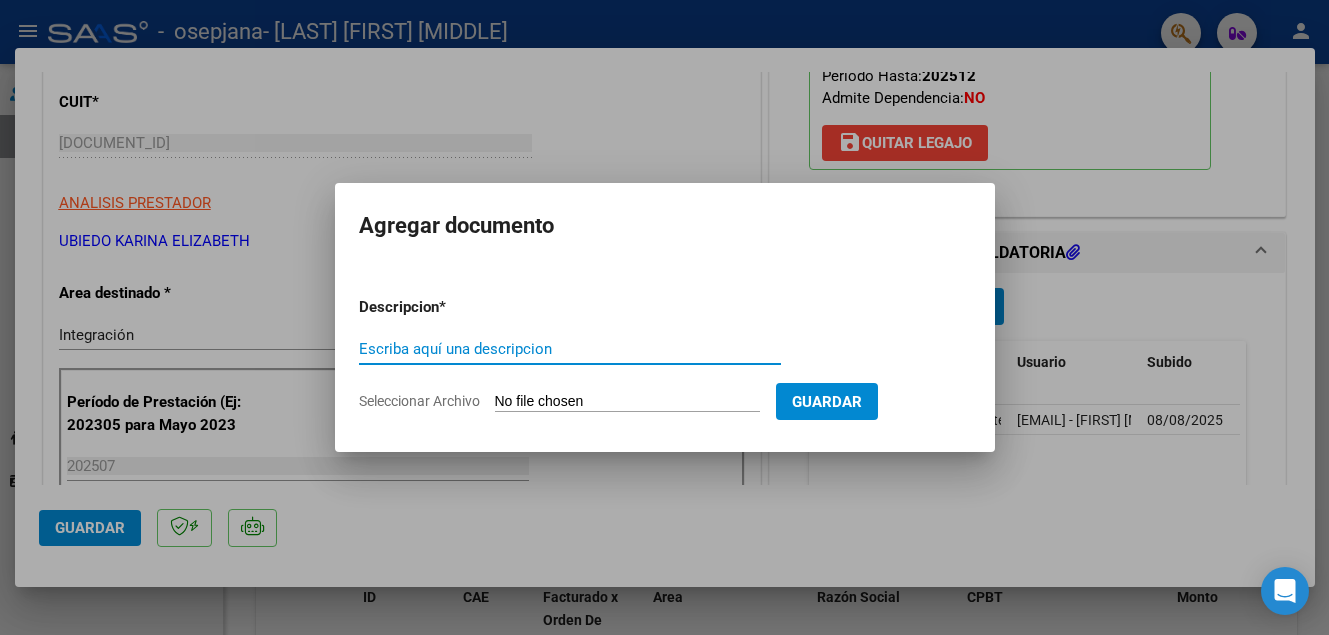 click on "Seleccionar Archivo" at bounding box center [627, 402] 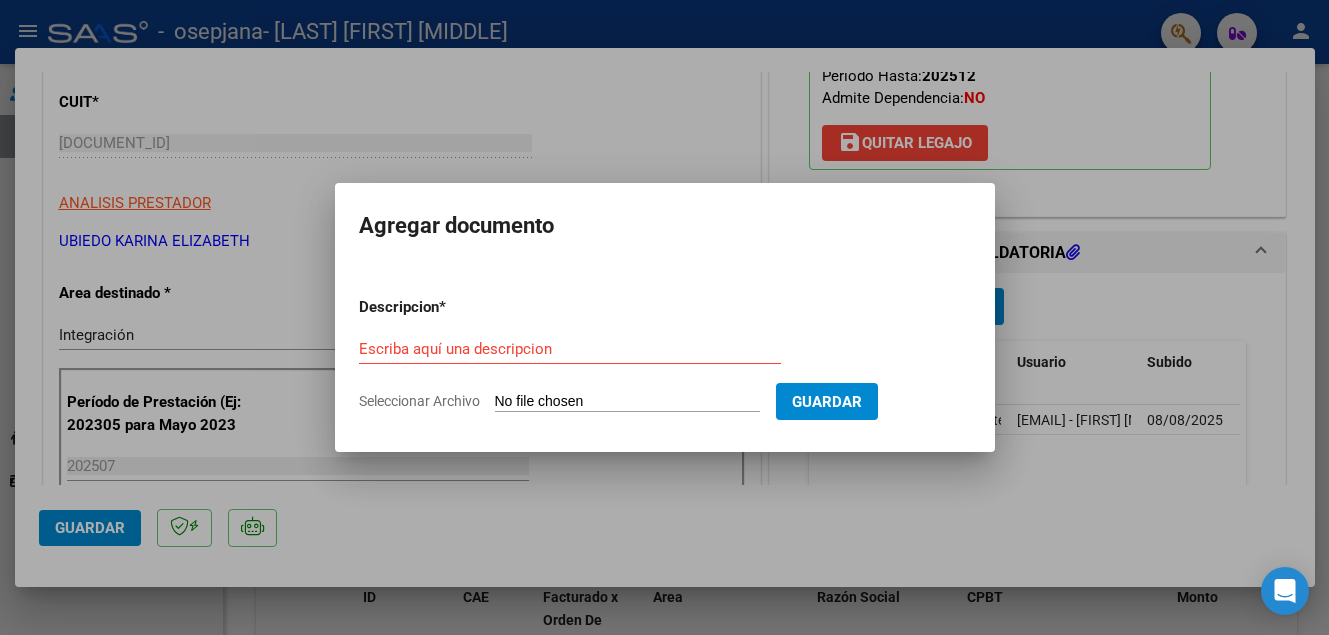 type on "C:\fakepath\RECIBO X 1-704 OSEPJANA.pdf" 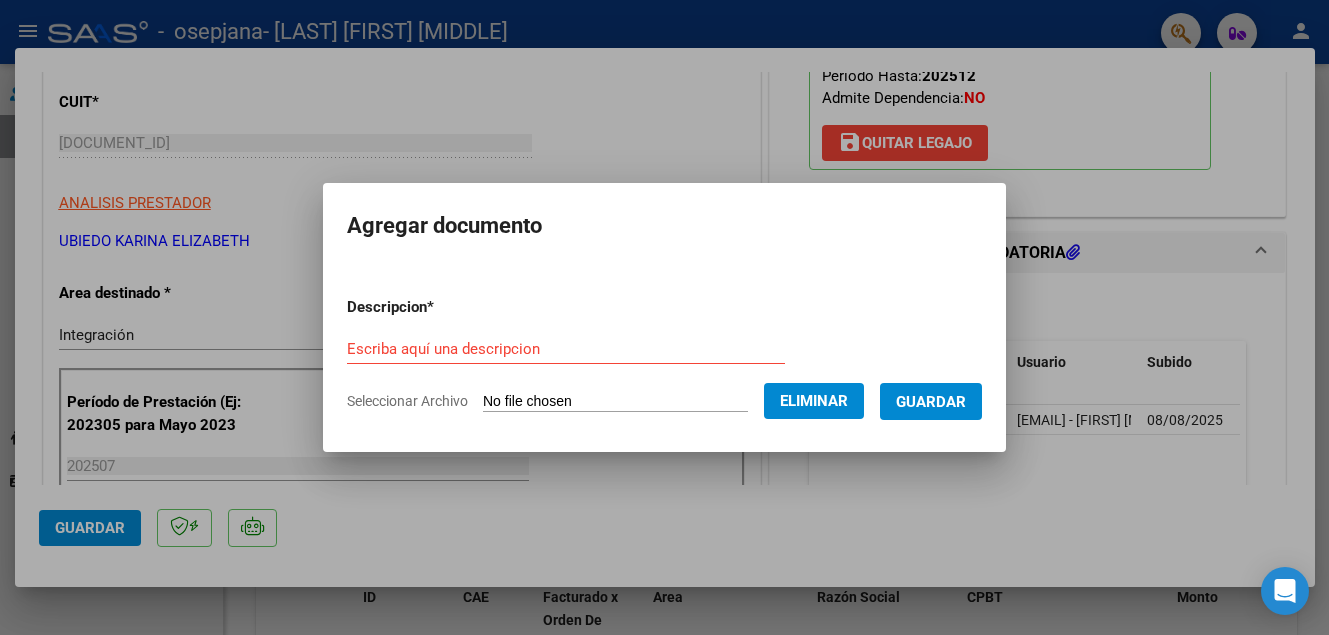click on "Escriba aquí una descripcion" at bounding box center [566, 349] 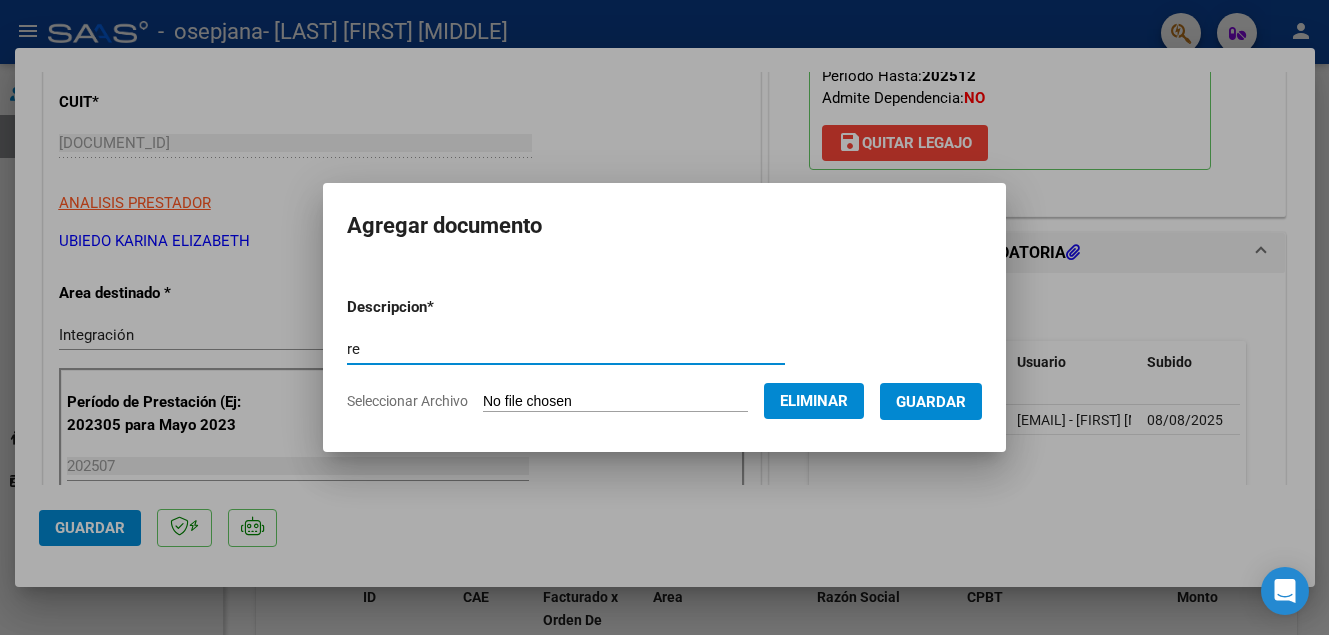 type on "r" 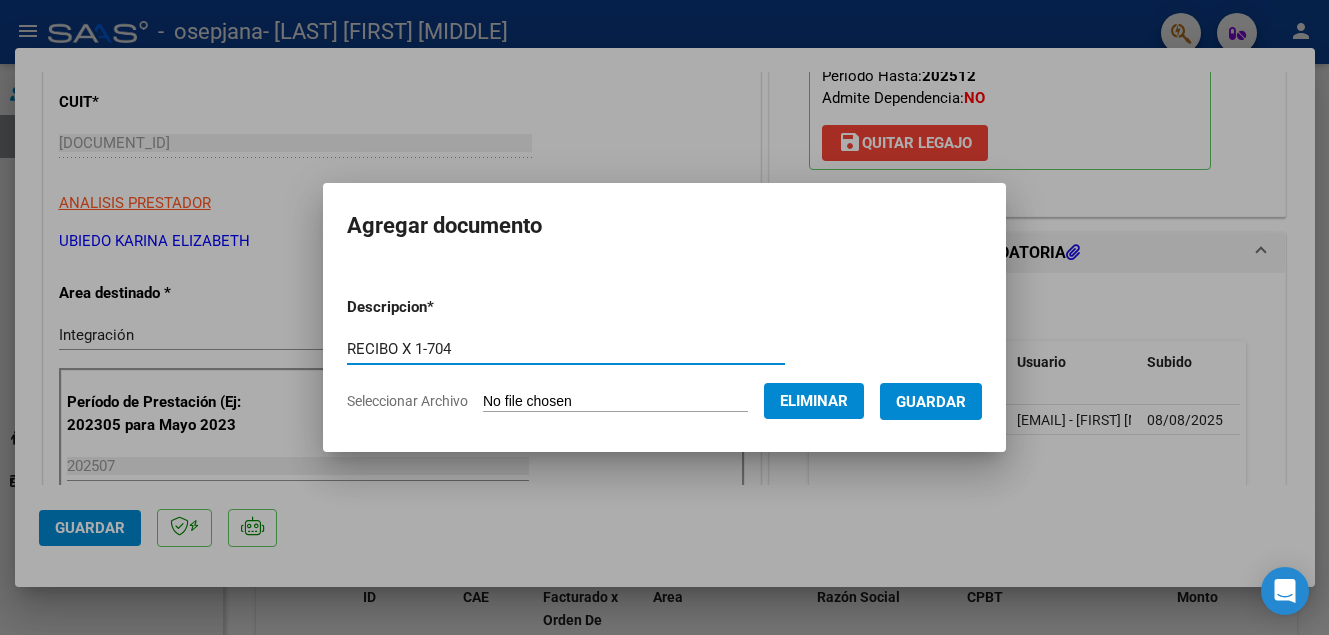 type on "RECIBO X 1-704" 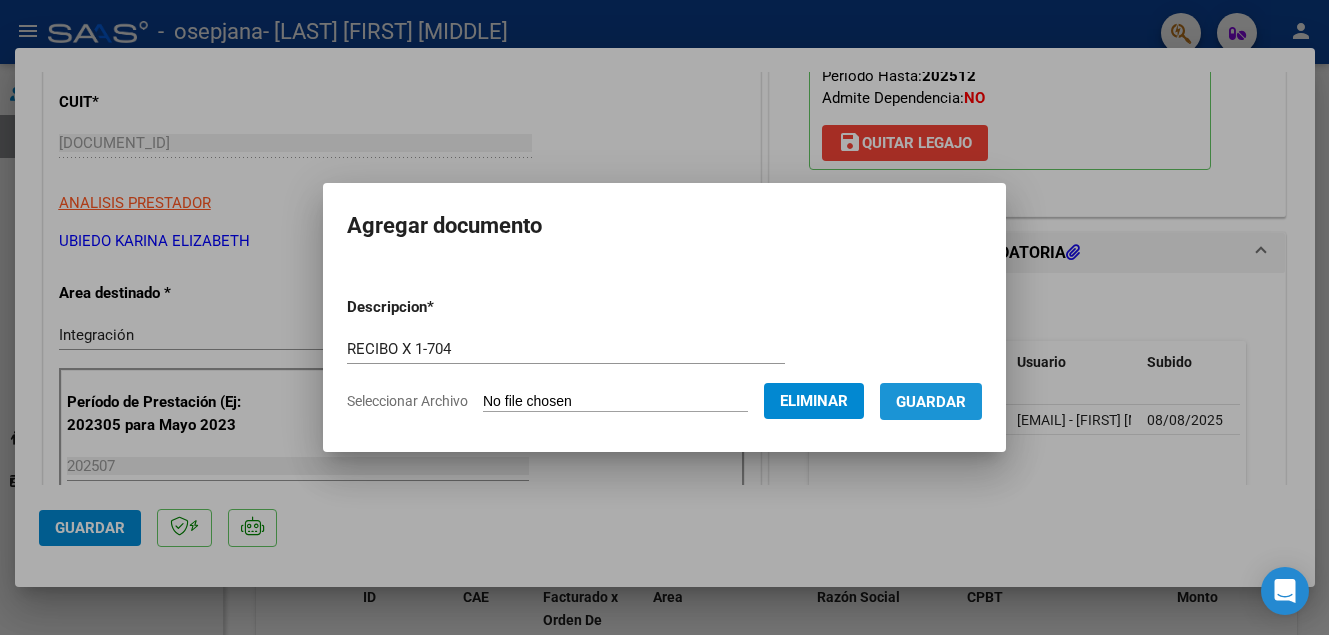 click on "Guardar" at bounding box center (931, 402) 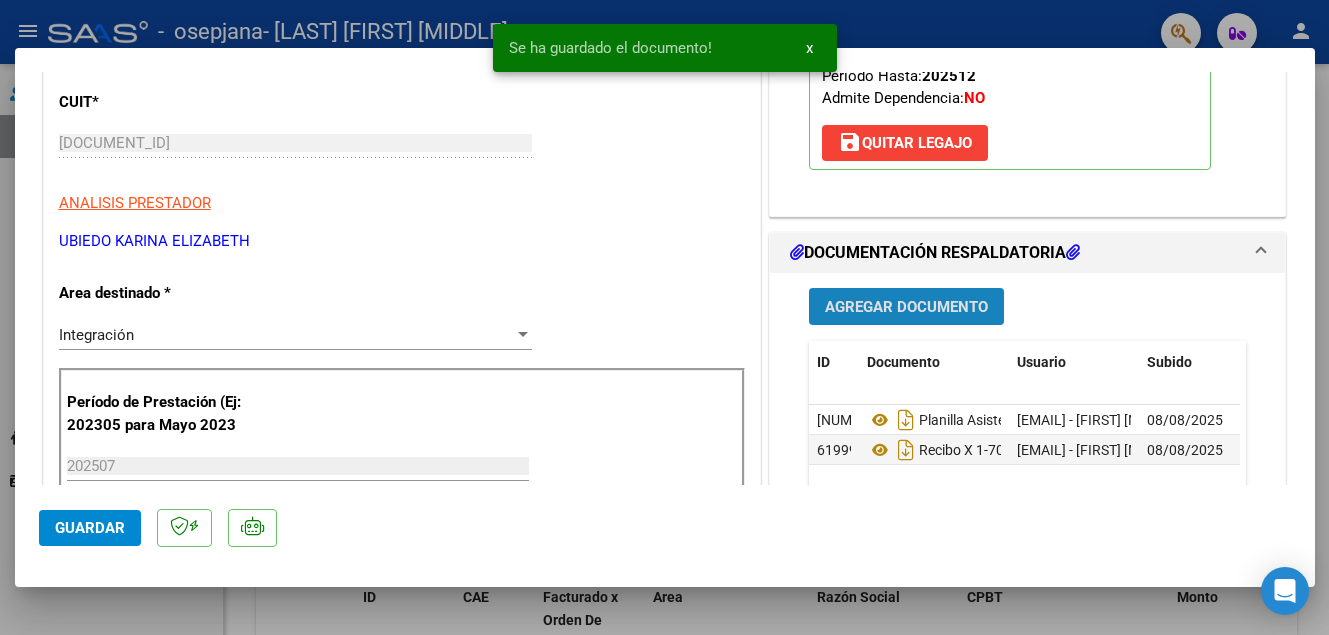 click on "Agregar Documento" at bounding box center (906, 307) 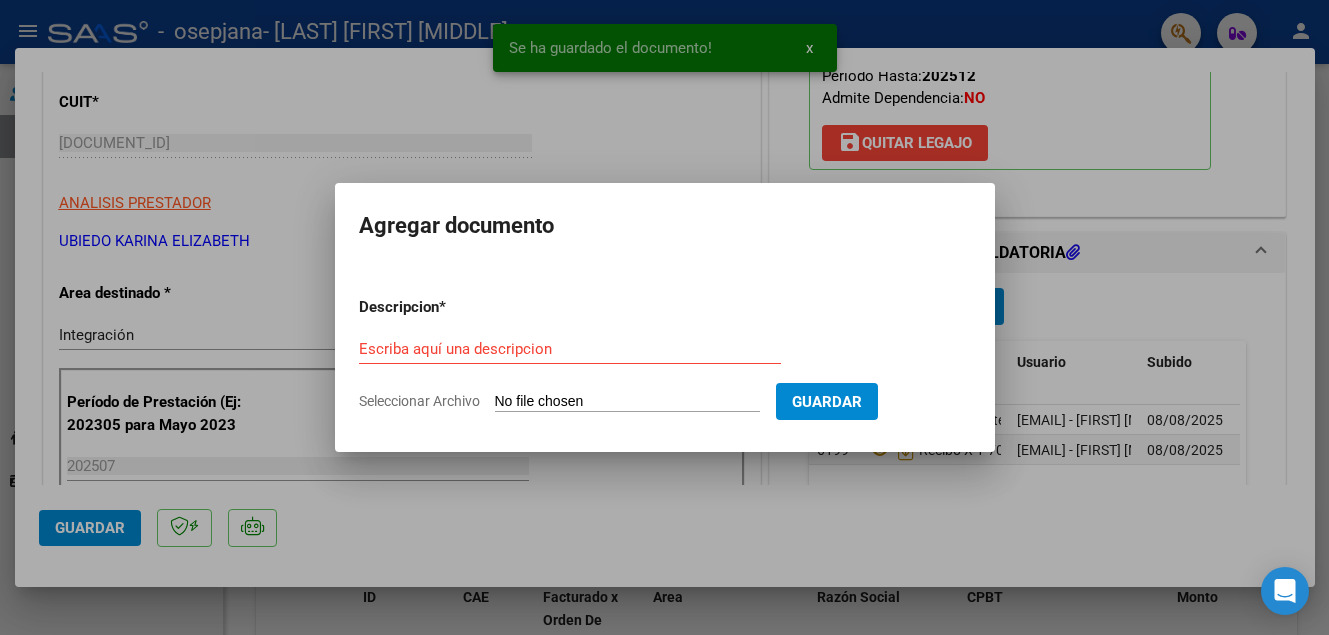 click on "Seleccionar Archivo" at bounding box center [627, 402] 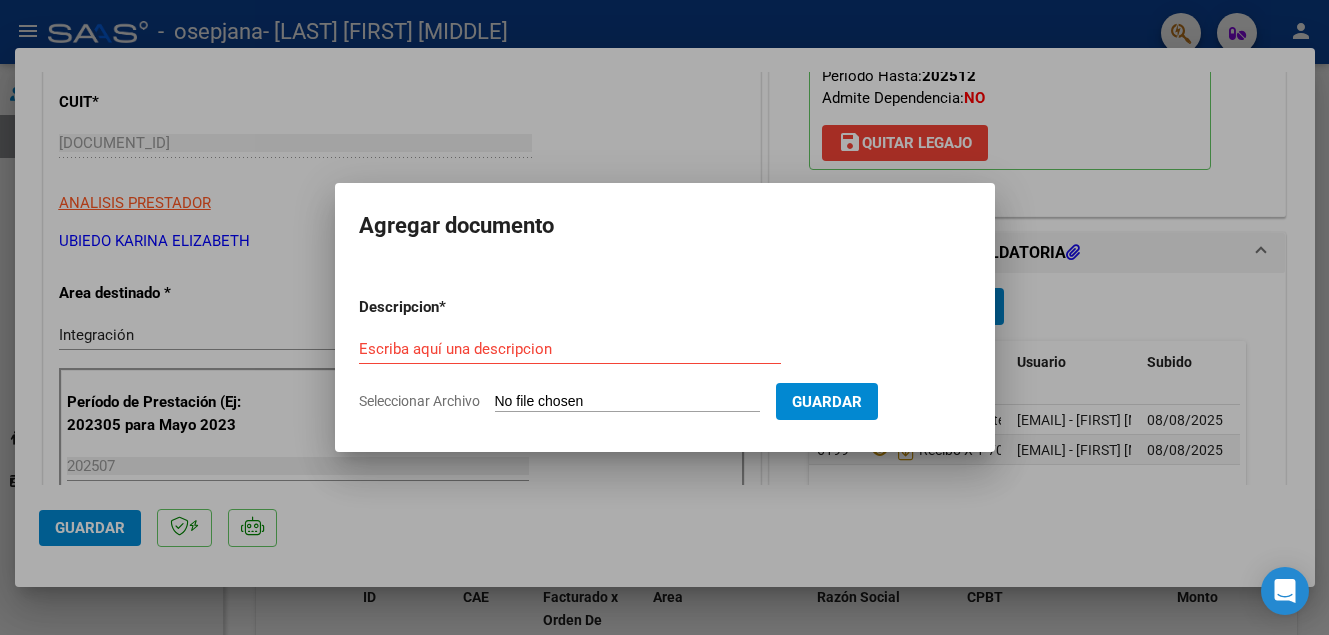 type on "C:\fakepath\RECIBO X 1-717.pdf" 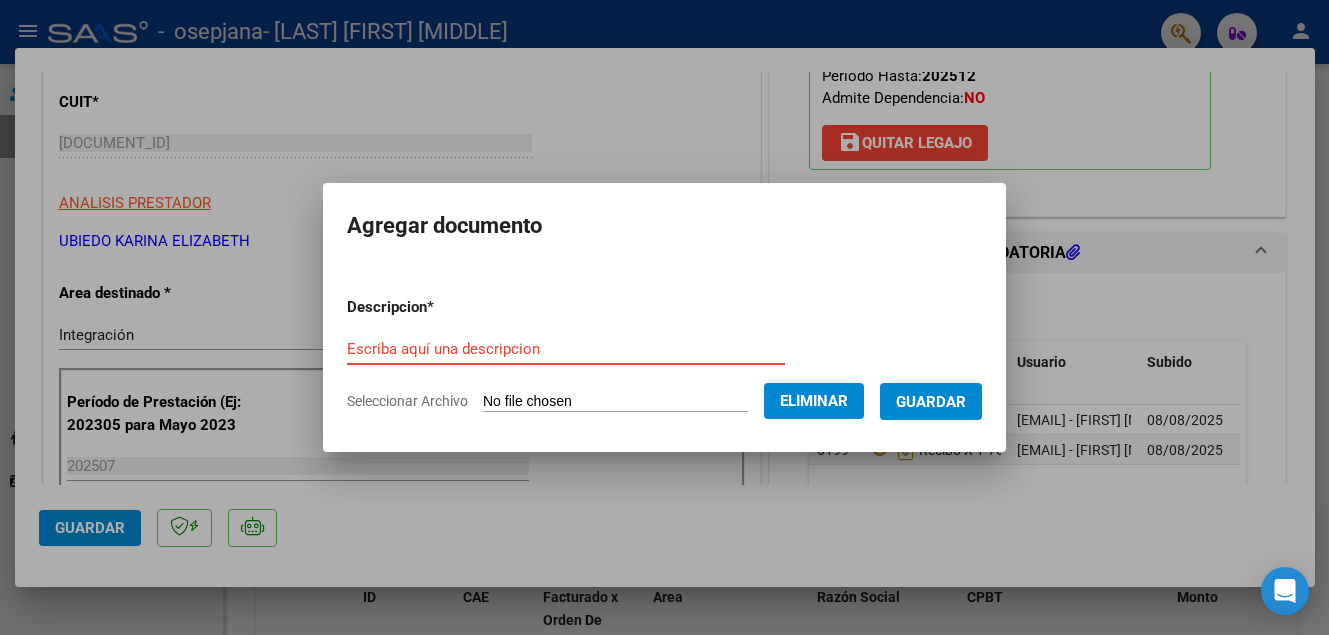 click on "Escriba aquí una descripcion" at bounding box center [566, 349] 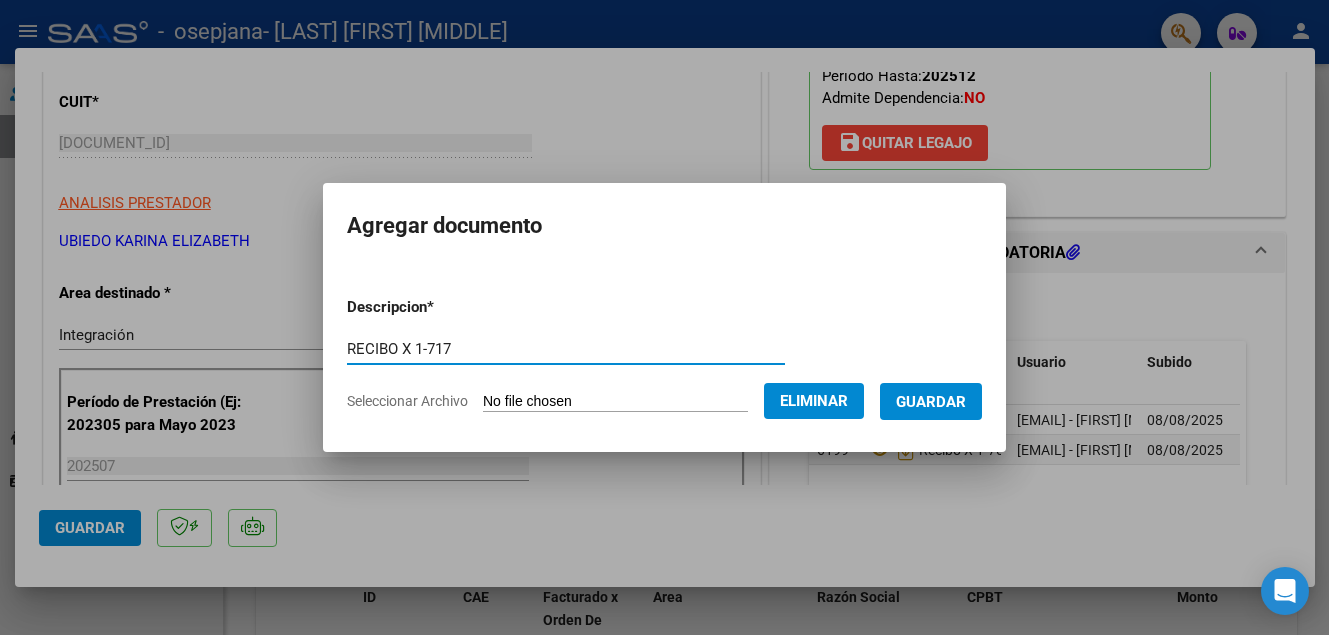 type on "RECIBO X 1-717" 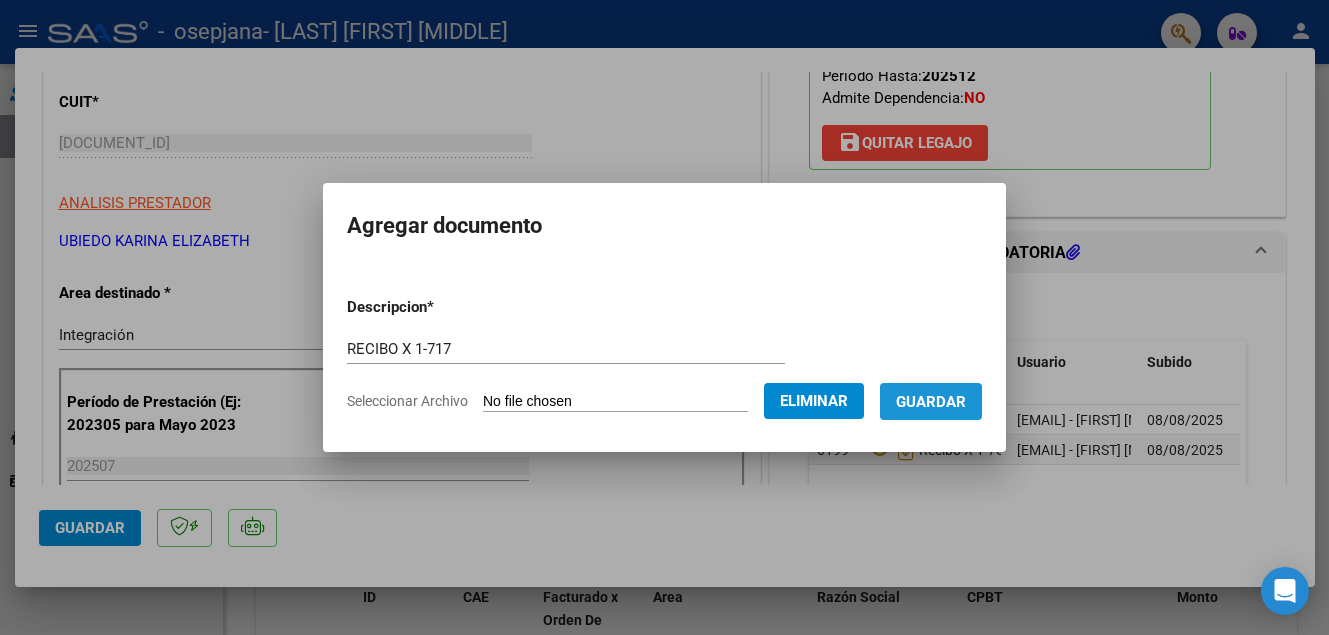 click on "Guardar" at bounding box center (931, 402) 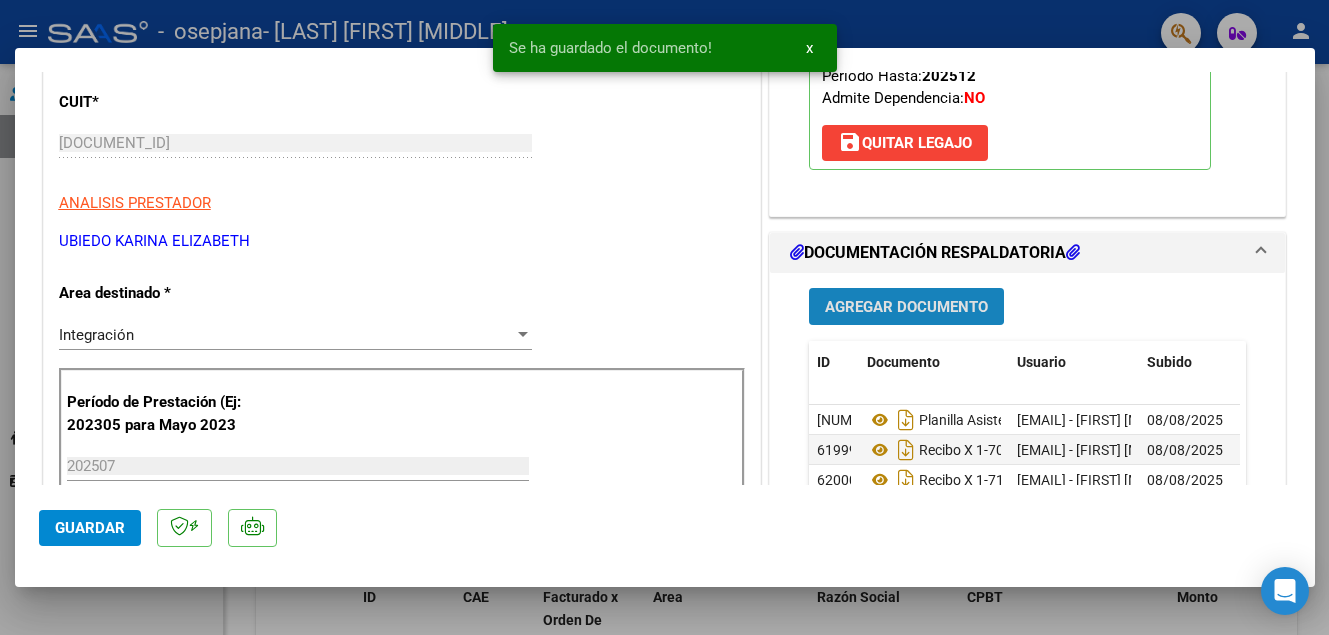 click on "Agregar Documento" at bounding box center (906, 307) 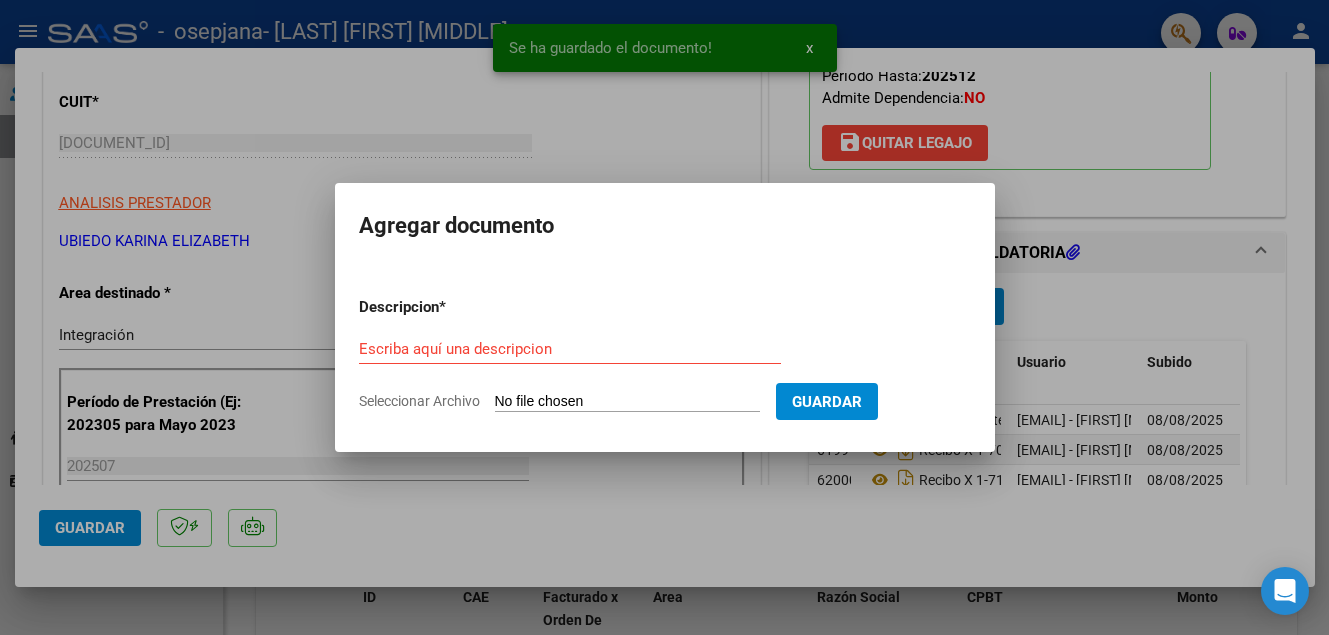 click on "Seleccionar Archivo" at bounding box center (627, 402) 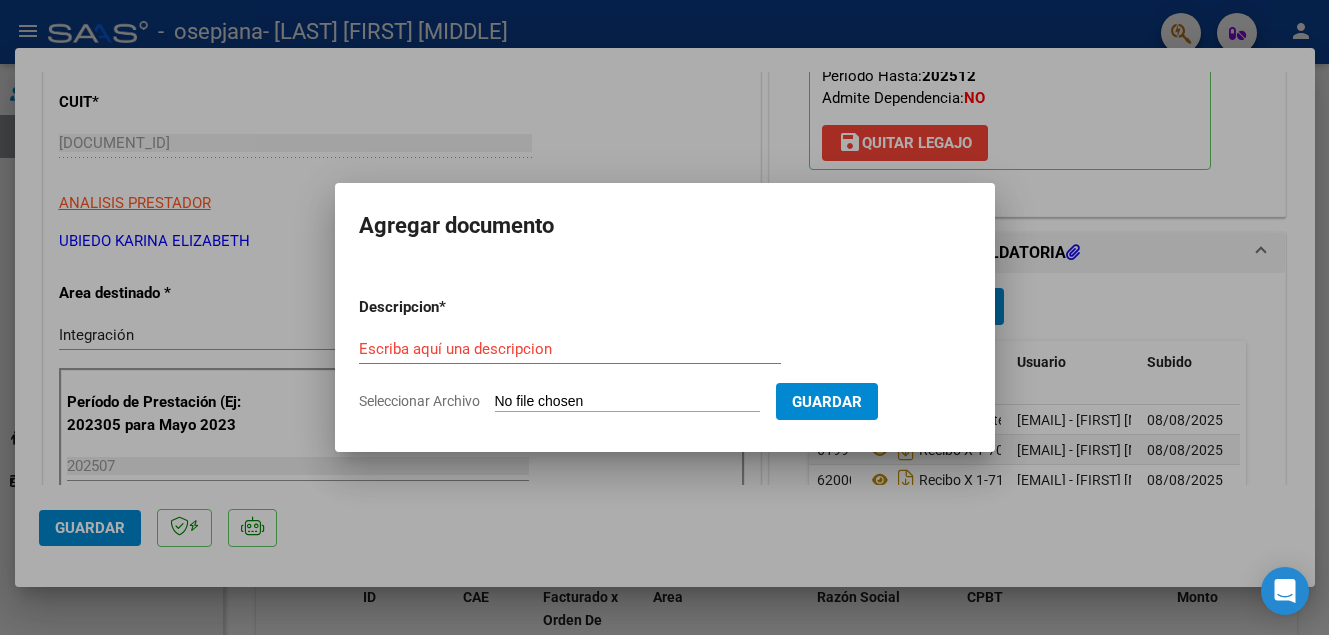 type on "C:\fakepath\RECIBO X 1-718.pdf" 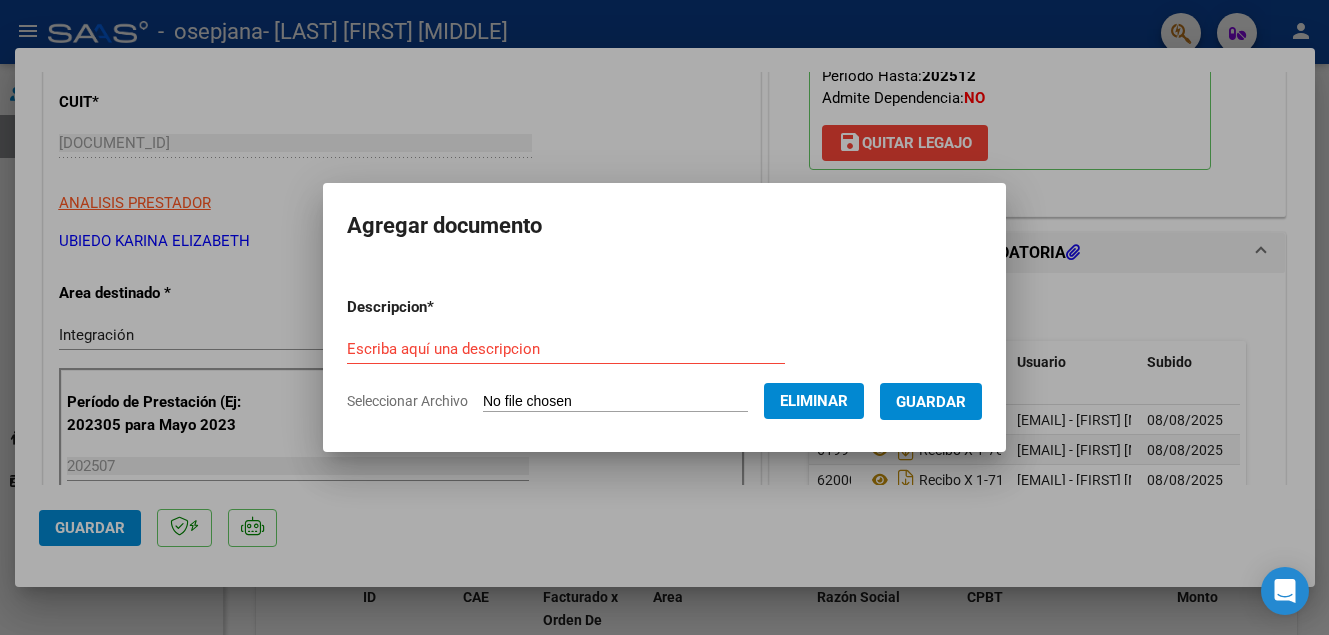 click on "Descripcion  *   Escriba aquí una descripcion  Seleccionar Archivo Eliminar Guardar" at bounding box center [664, 354] 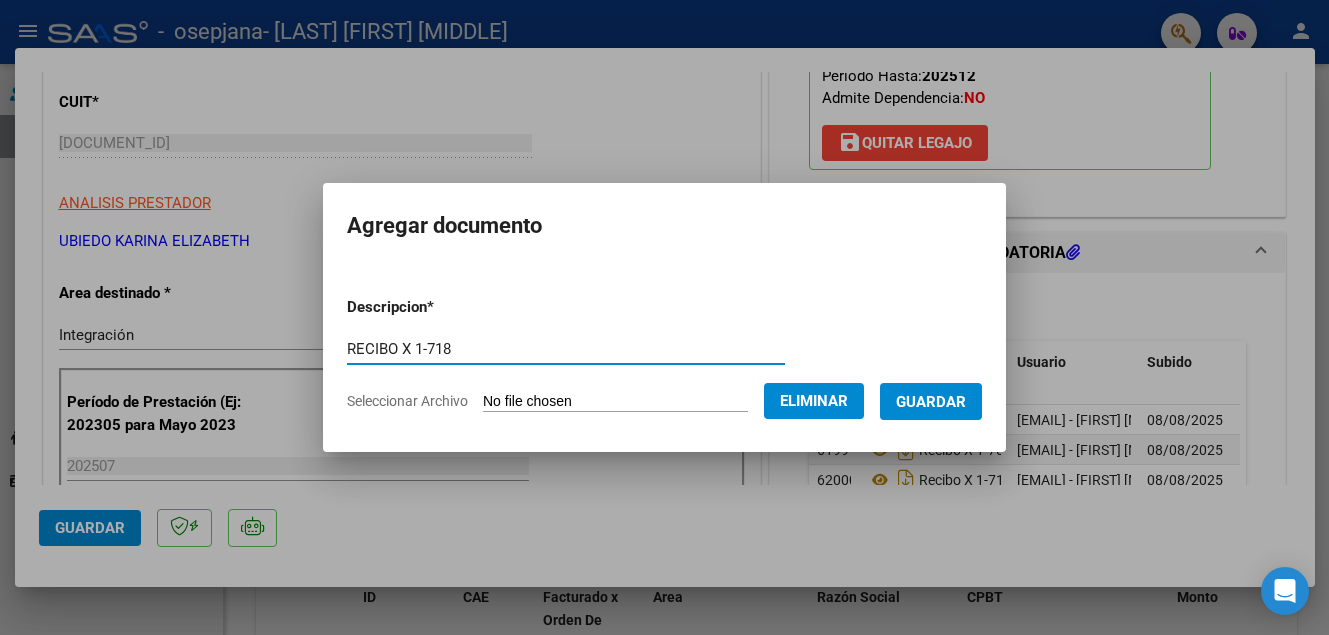 type on "RECIBO X 1-718" 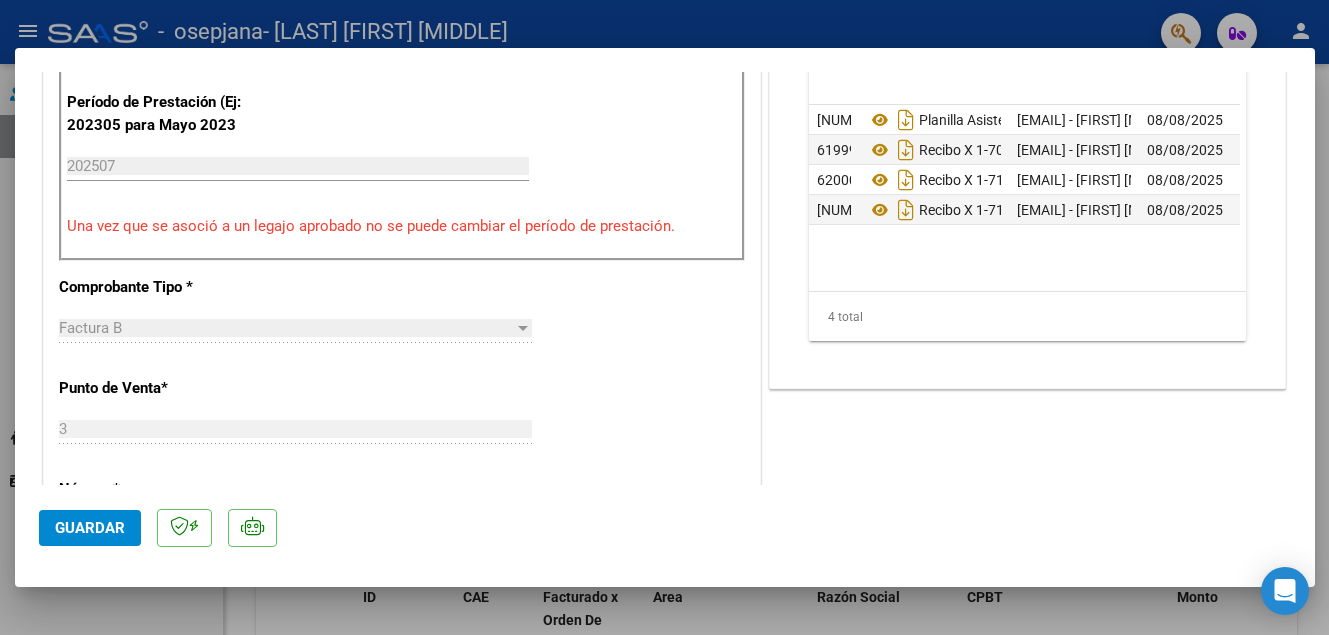 scroll, scrollTop: 700, scrollLeft: 0, axis: vertical 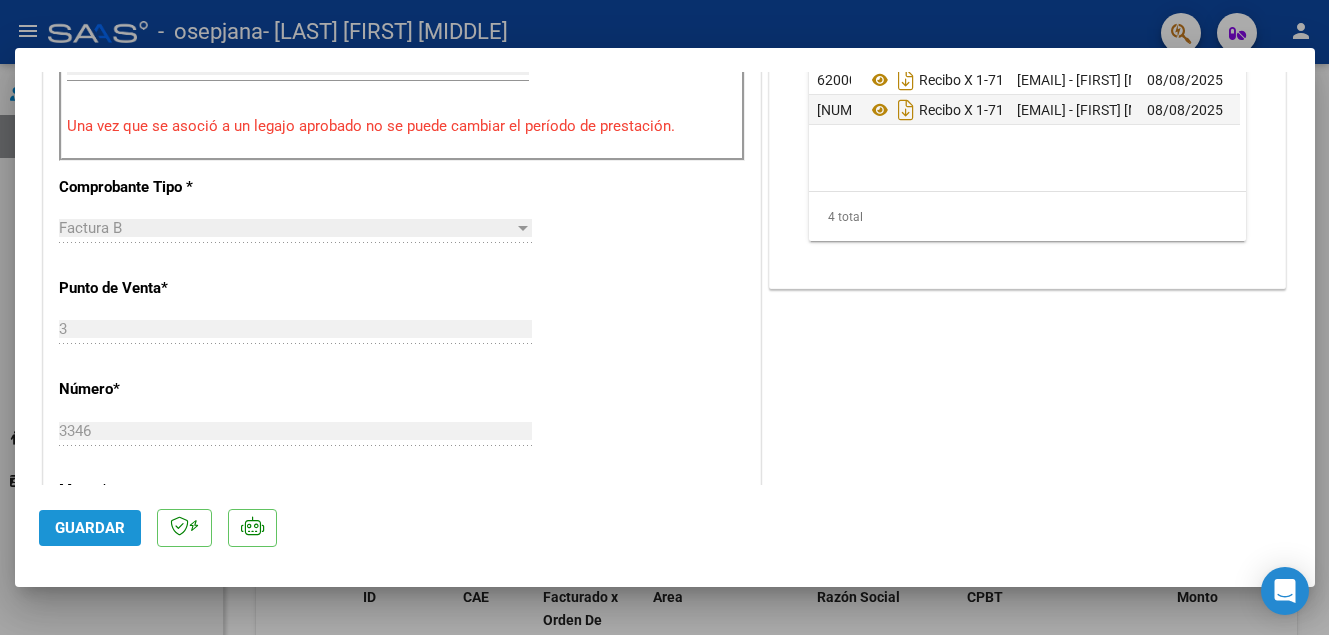 click on "Guardar" 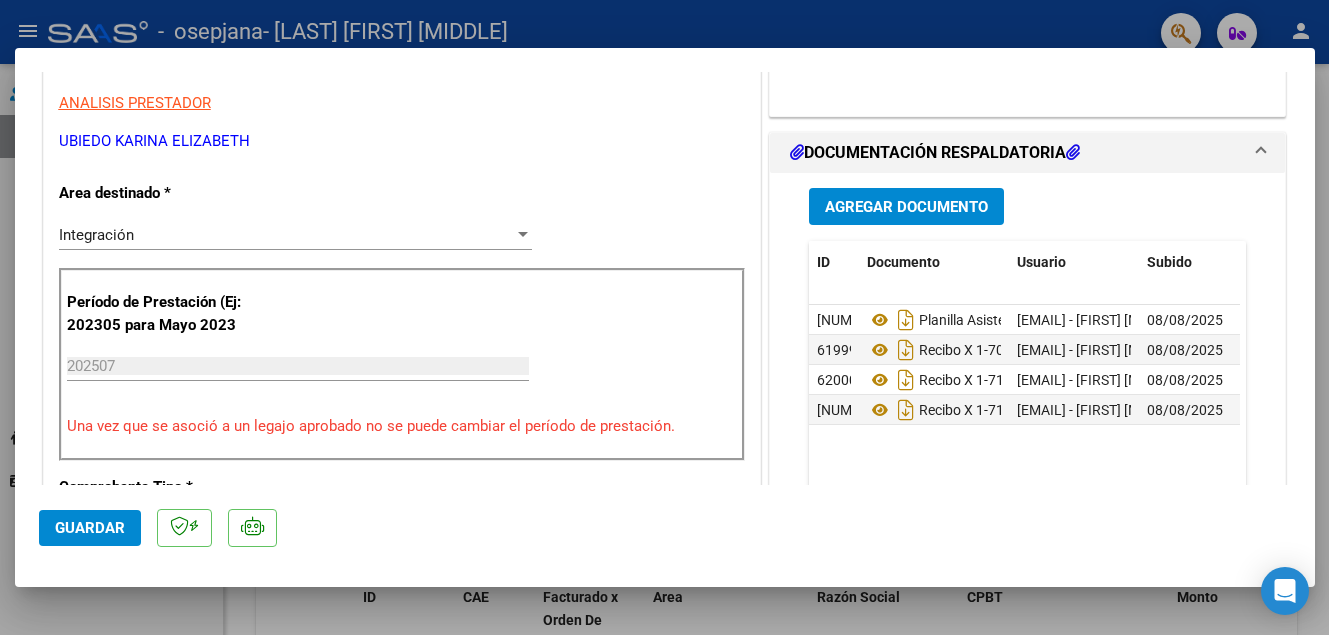 scroll, scrollTop: 700, scrollLeft: 0, axis: vertical 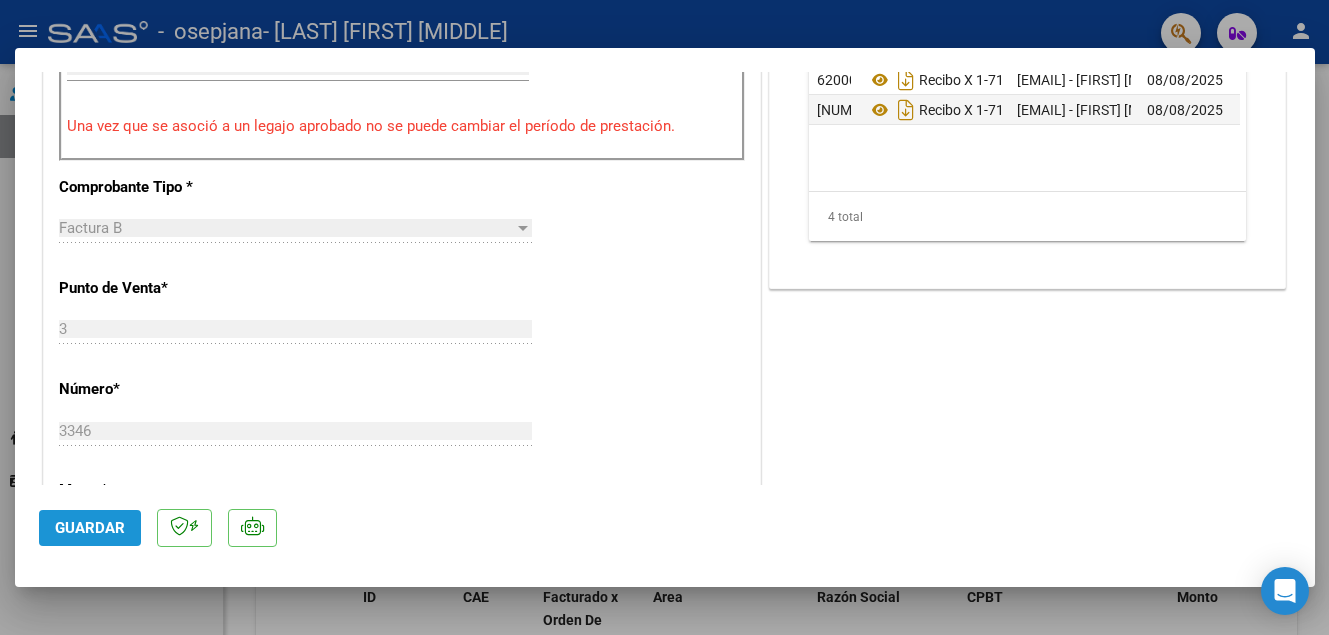click on "Guardar" 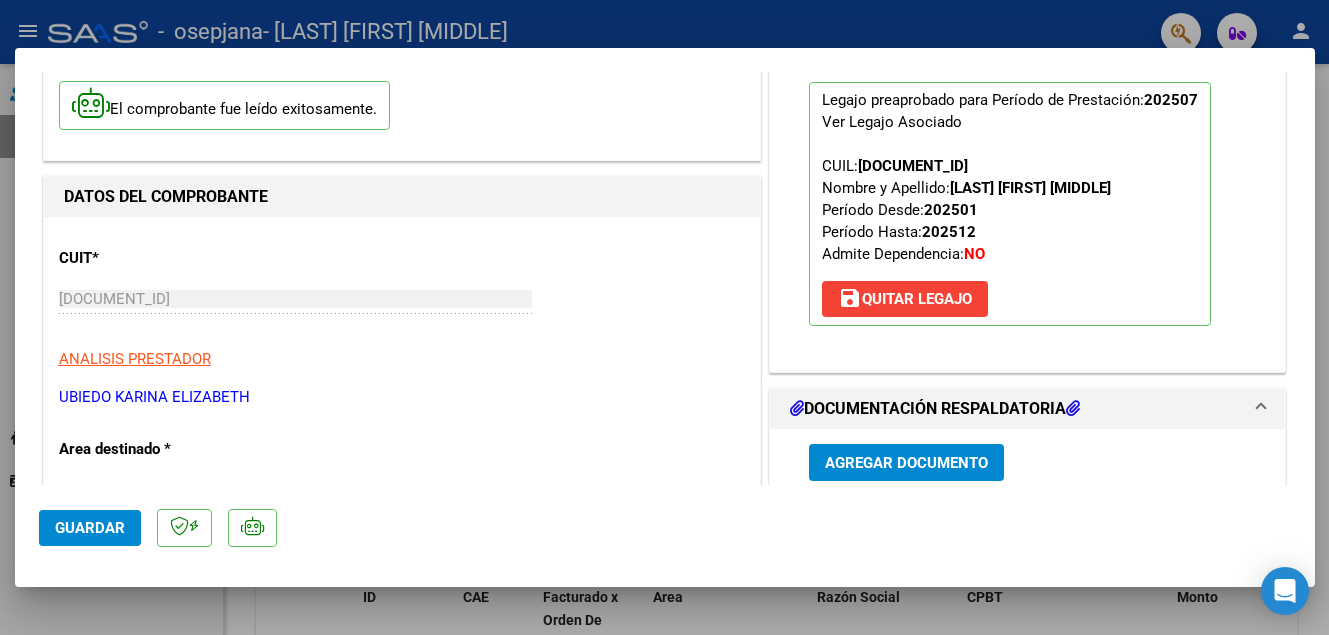 scroll, scrollTop: 0, scrollLeft: 0, axis: both 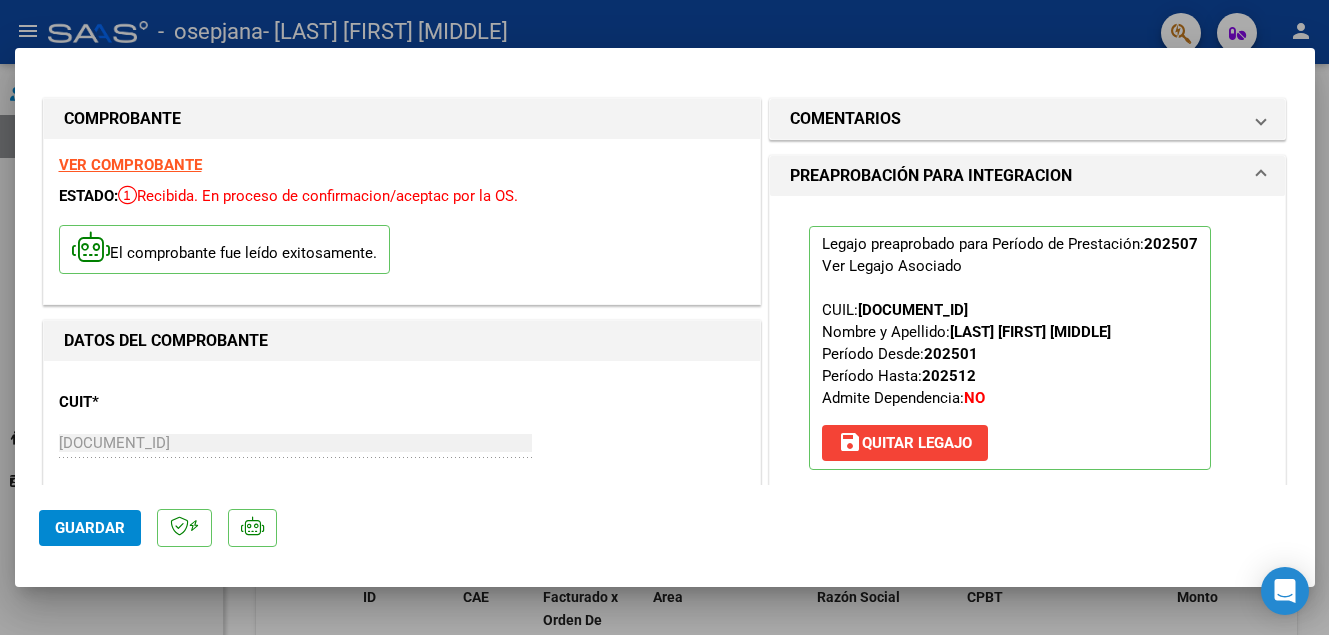 click at bounding box center [664, 317] 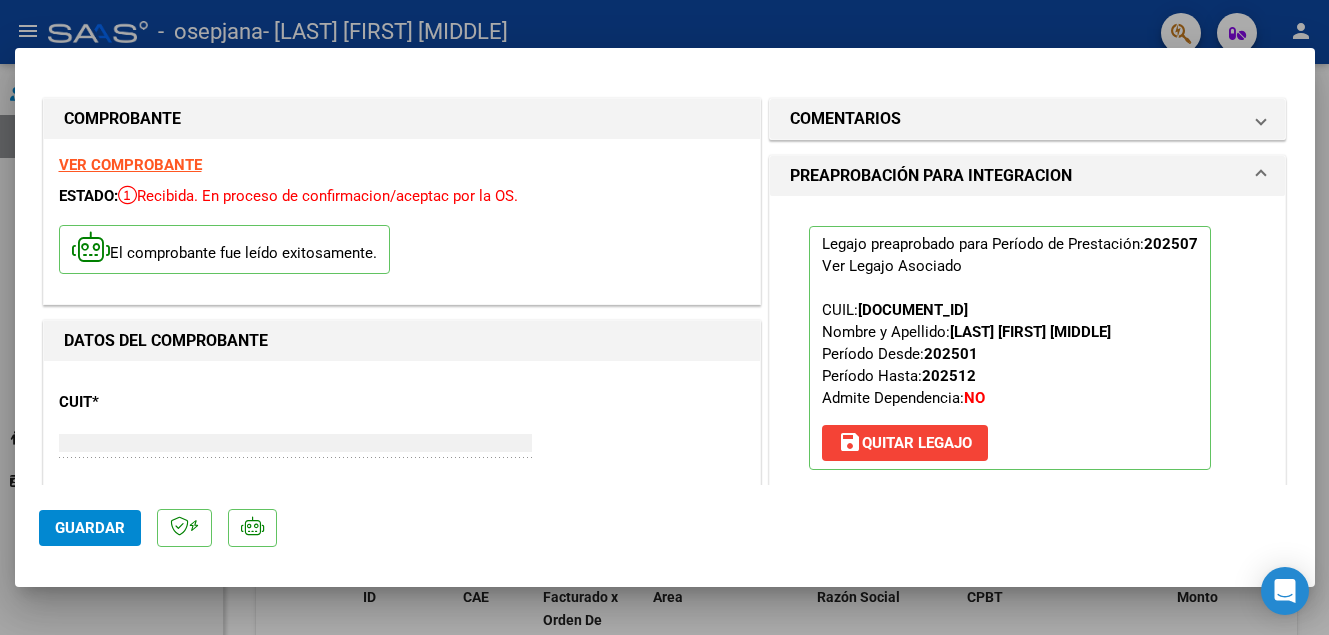 type 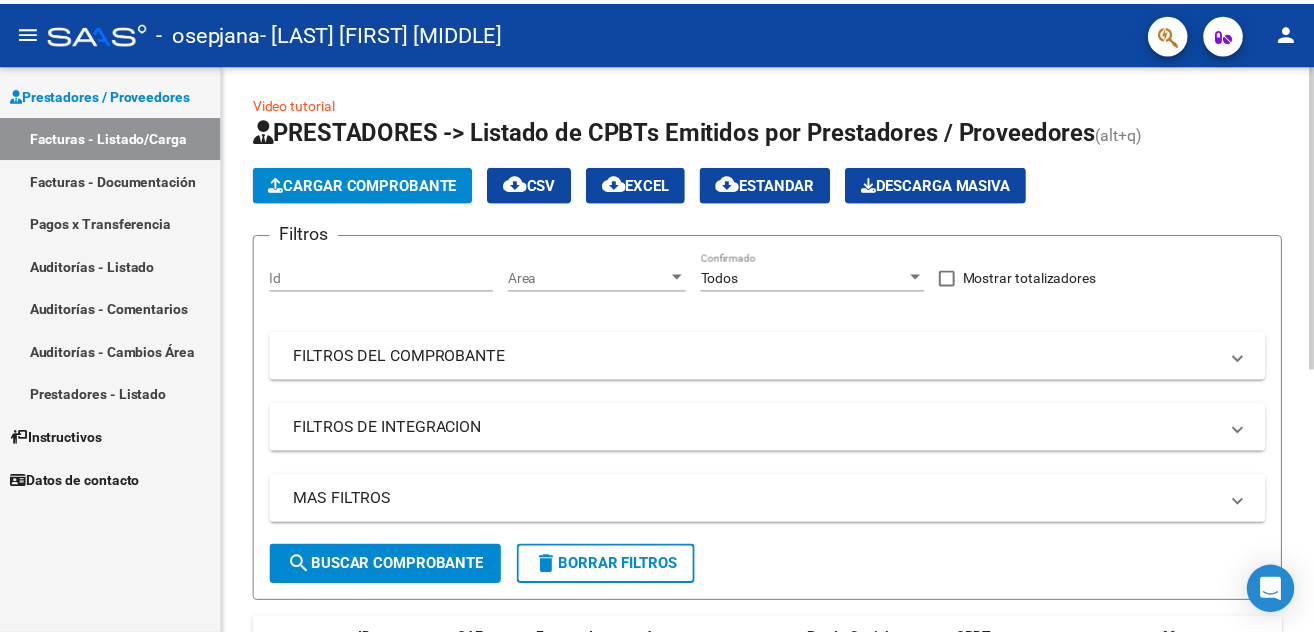 scroll, scrollTop: 0, scrollLeft: 0, axis: both 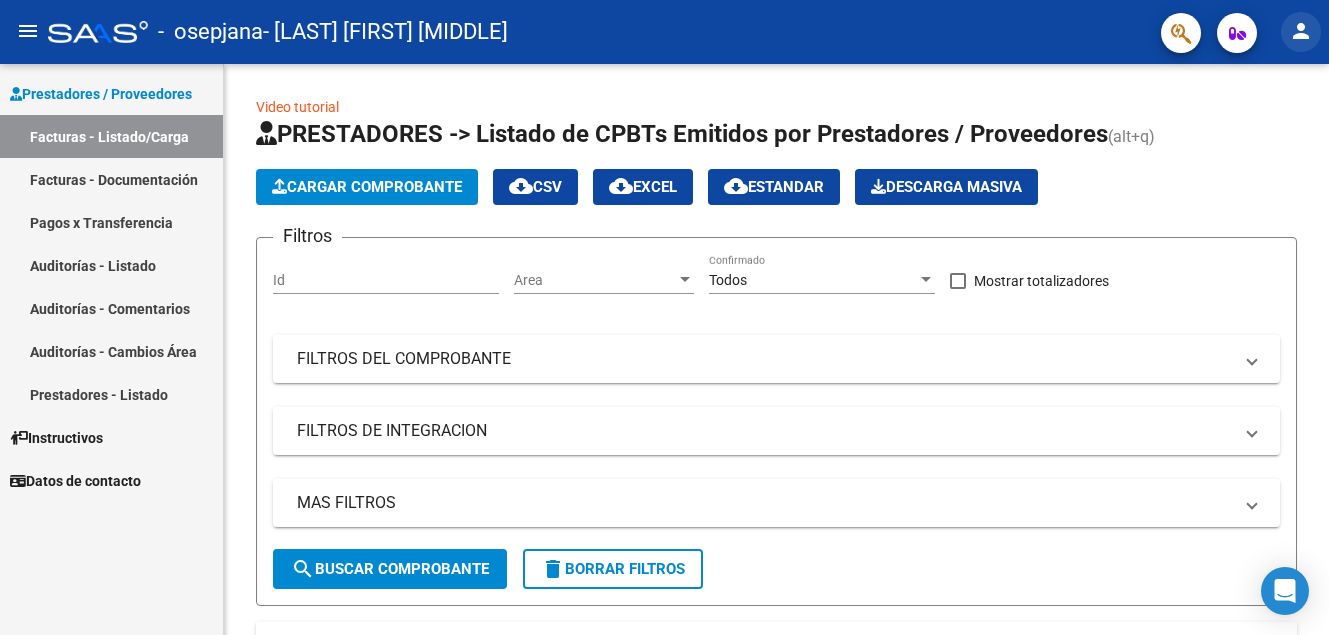 click on "person" 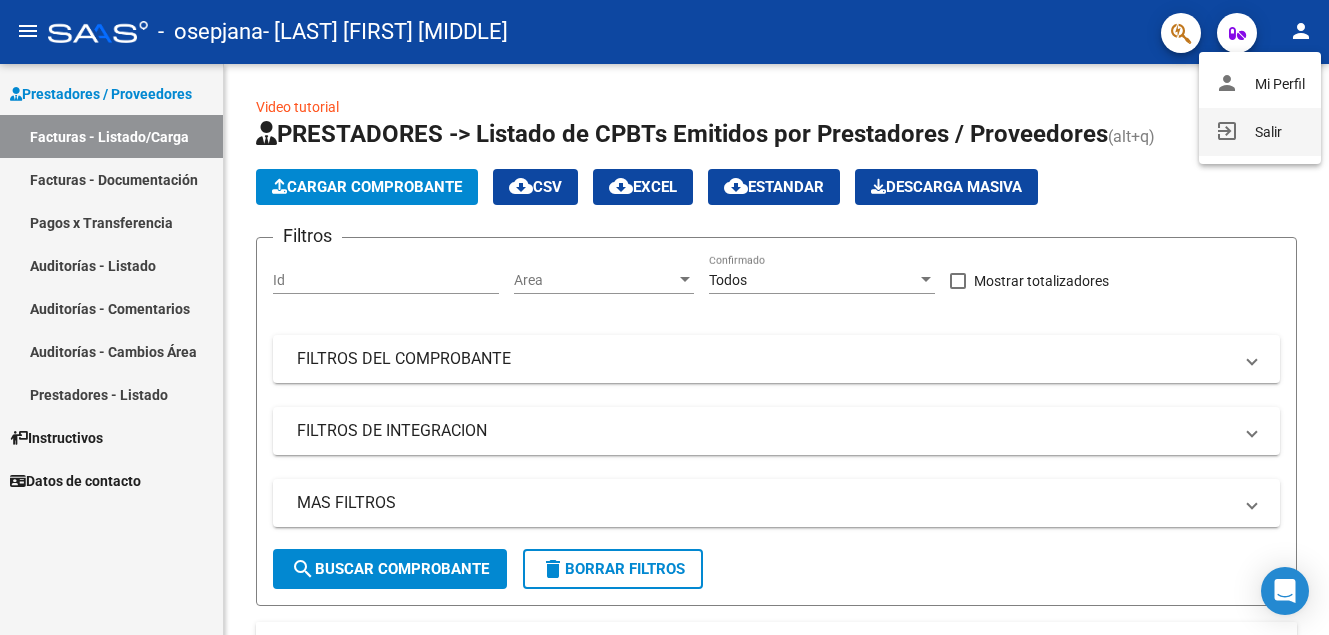 click on "exit_to_app  Salir" at bounding box center (1260, 132) 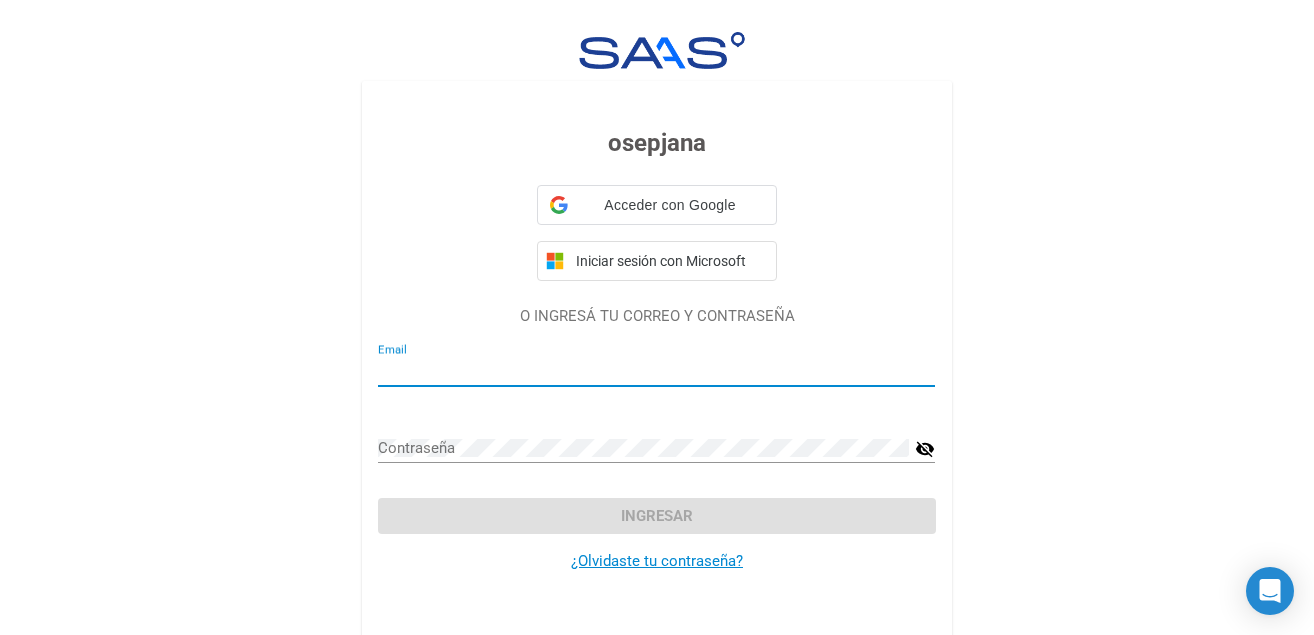 type on "[EMAIL]" 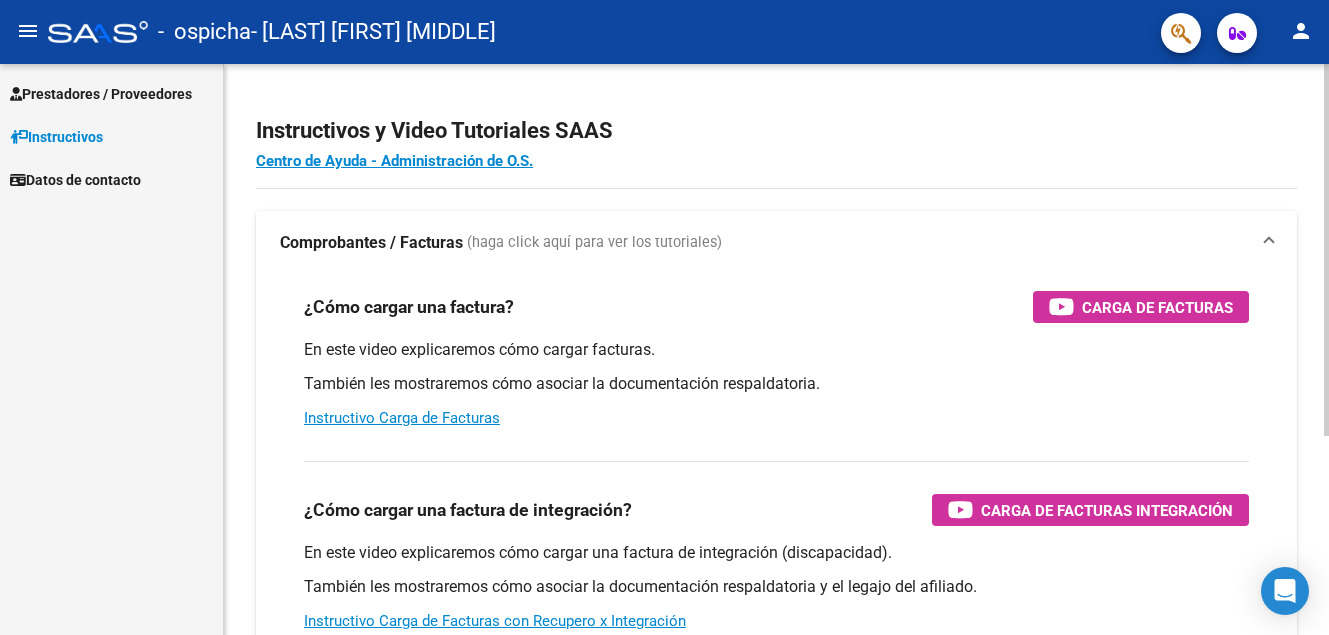 scroll, scrollTop: 0, scrollLeft: 0, axis: both 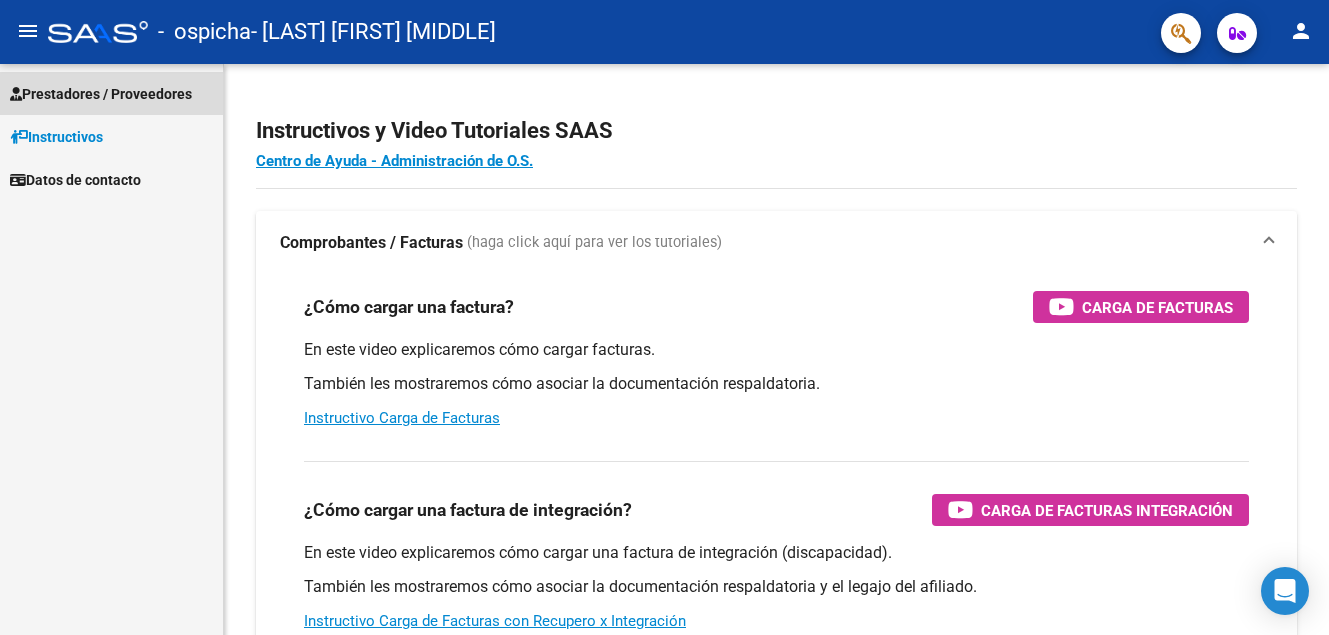 click on "Prestadores / Proveedores" at bounding box center [101, 94] 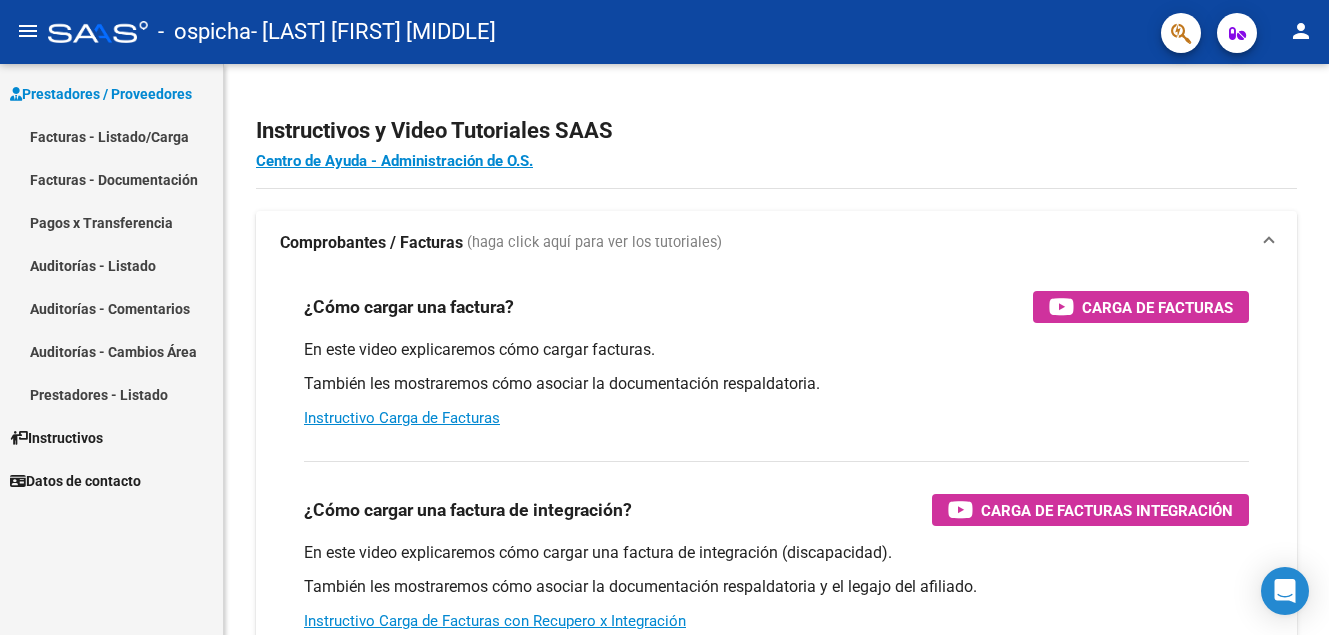 click on "Facturas - Listado/Carga" at bounding box center [111, 136] 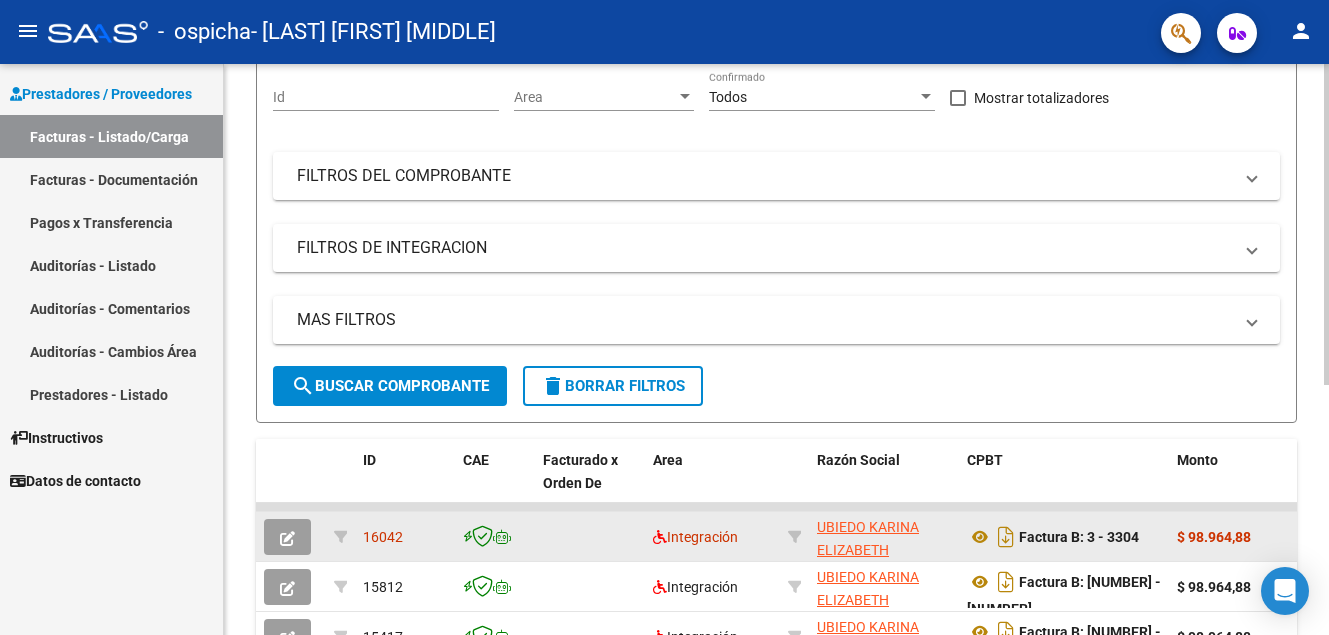scroll, scrollTop: 446, scrollLeft: 0, axis: vertical 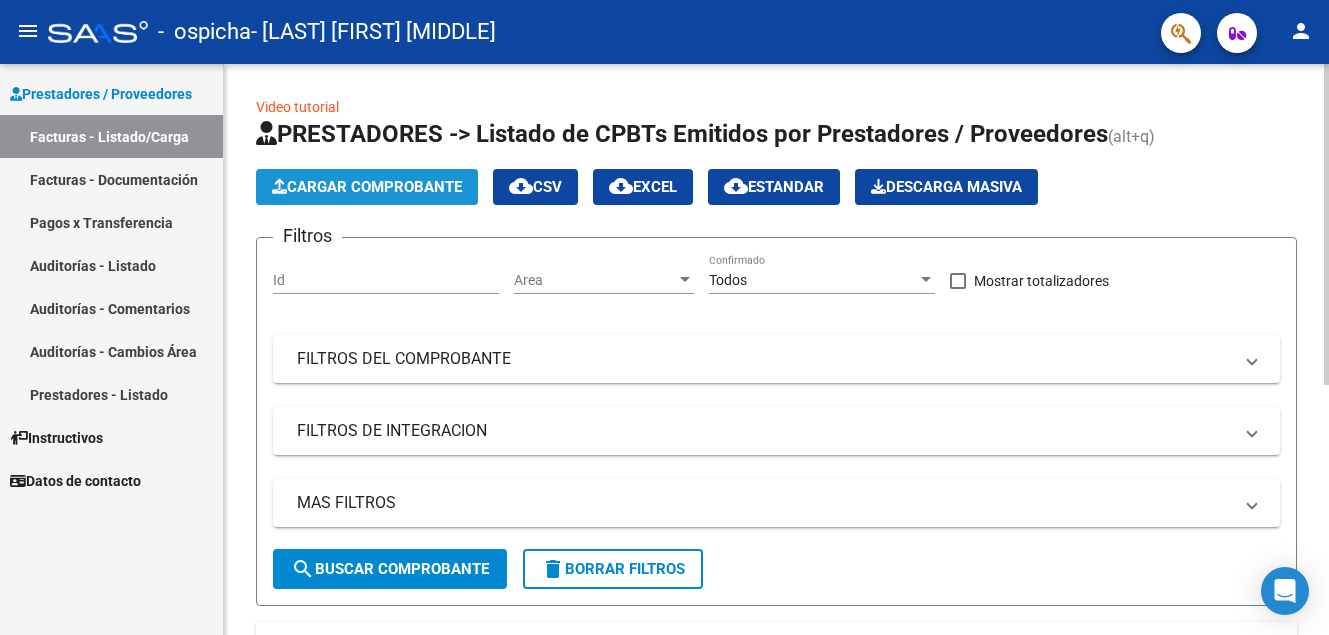 click on "Cargar Comprobante" 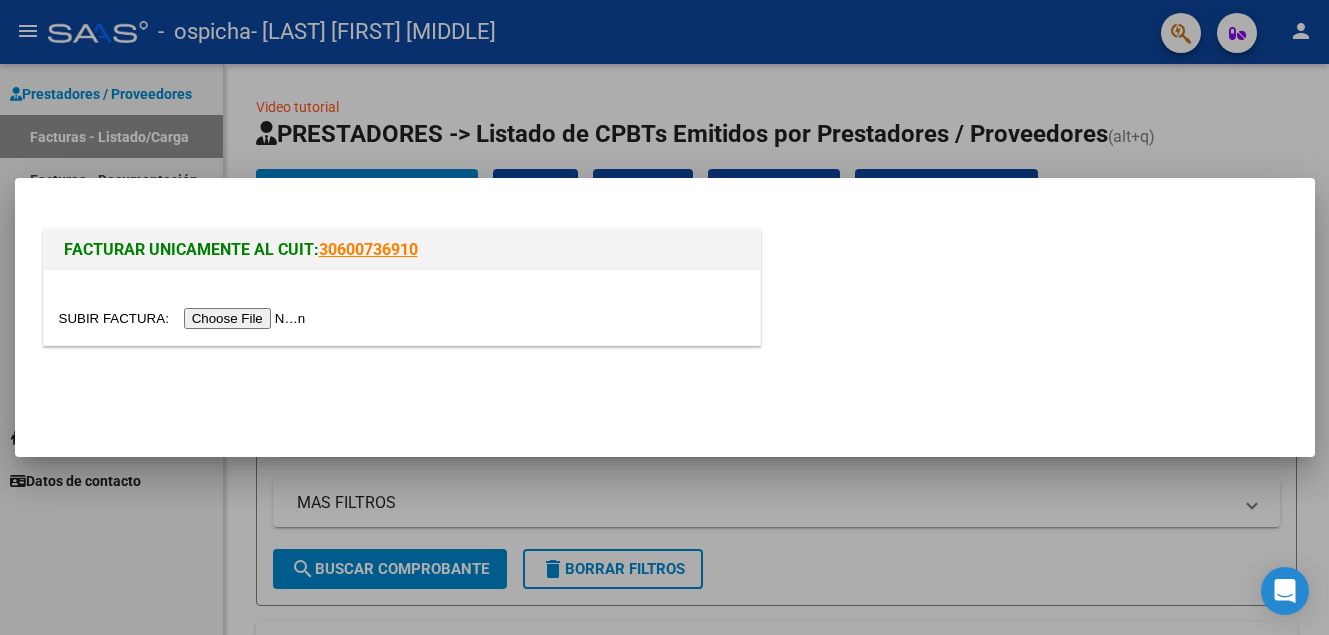 click at bounding box center (185, 318) 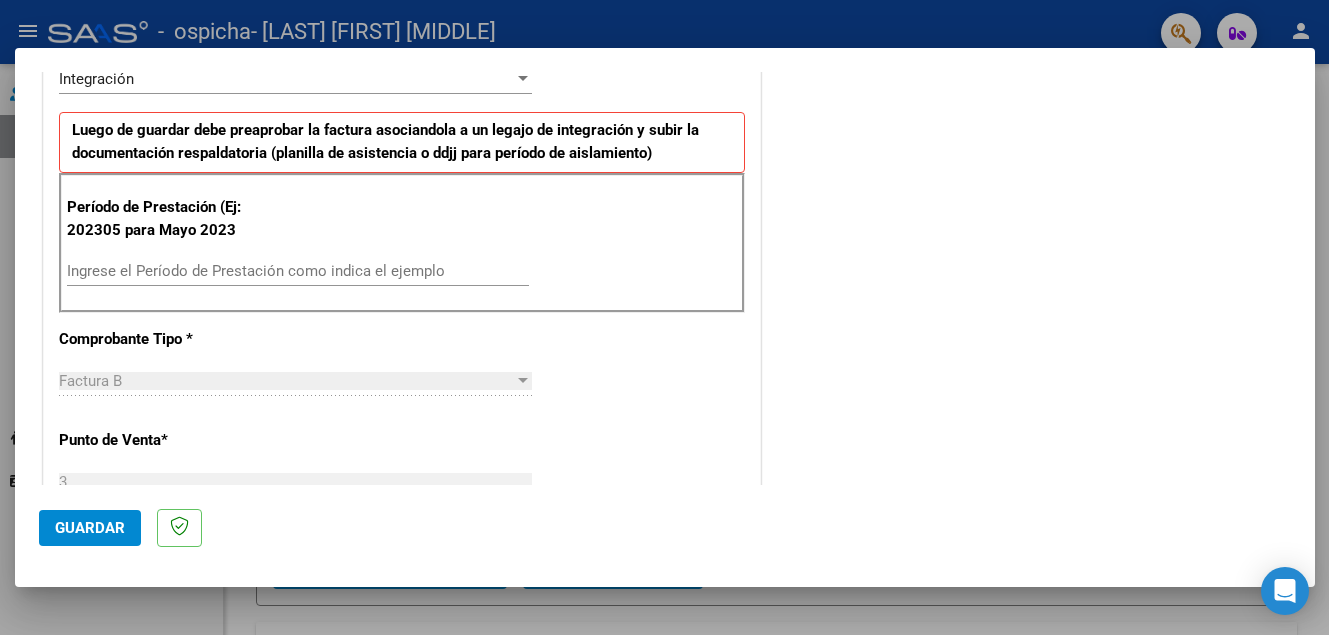 scroll, scrollTop: 500, scrollLeft: 0, axis: vertical 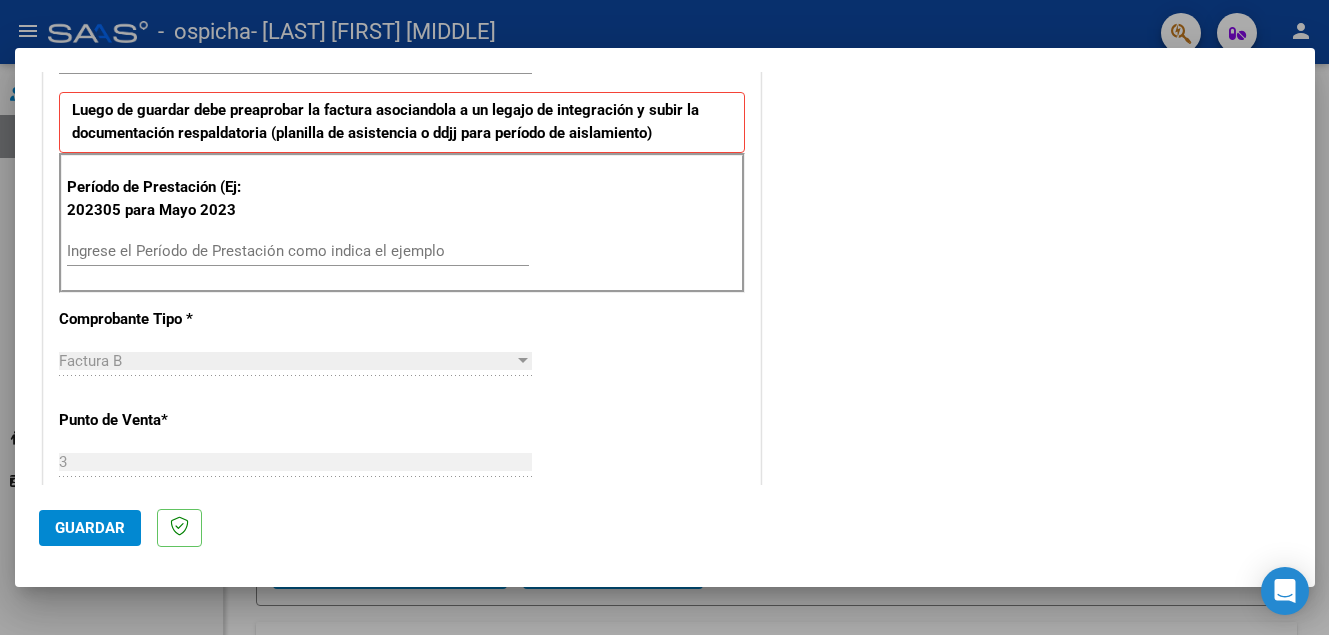 click on "Ingrese el Período de Prestación como indica el ejemplo" at bounding box center (298, 251) 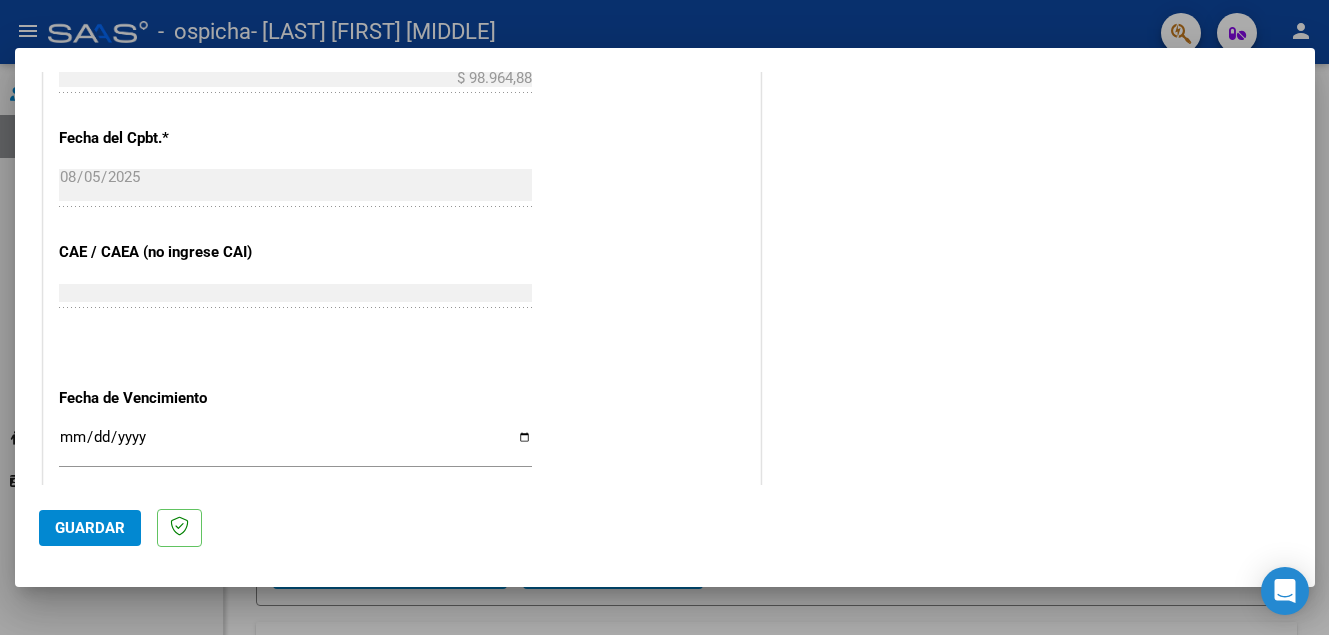 scroll, scrollTop: 1200, scrollLeft: 0, axis: vertical 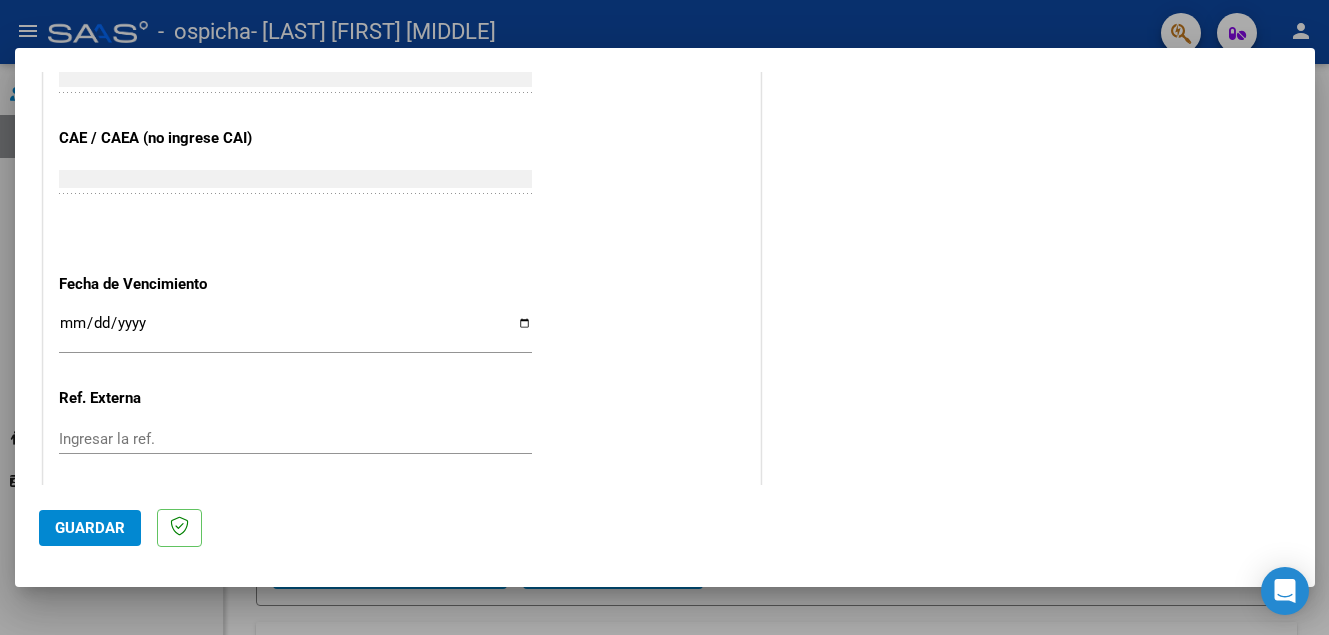 type on "202507" 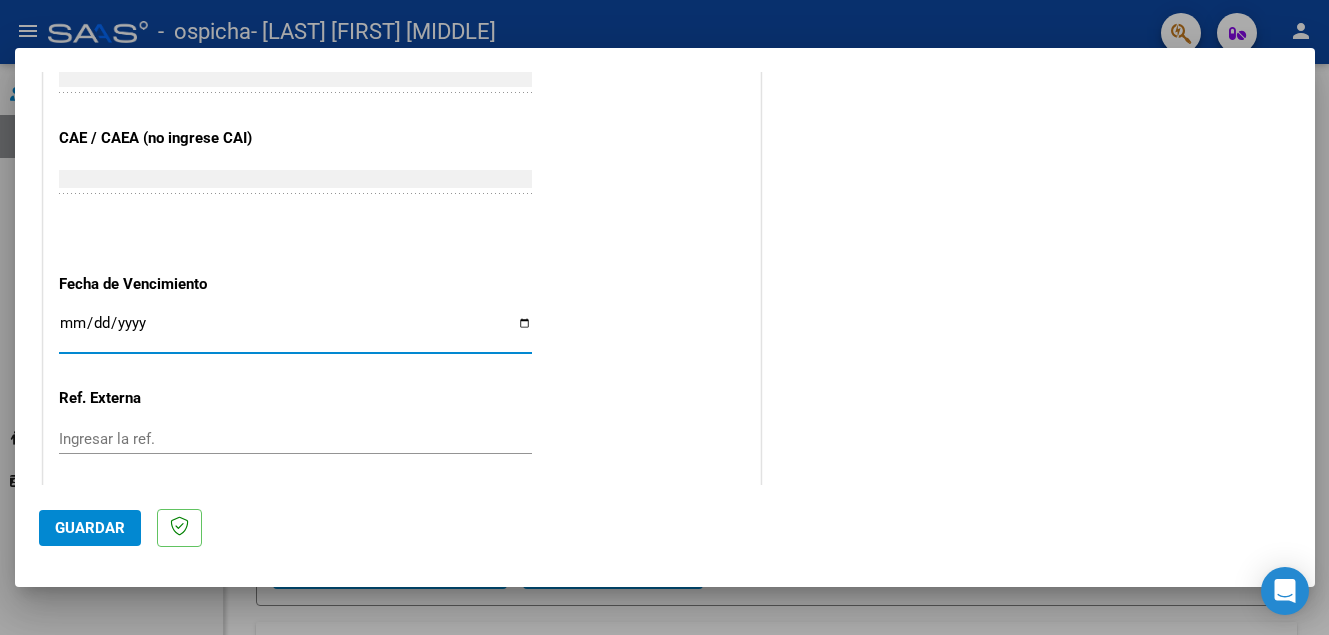 click on "Ingresar la fecha" at bounding box center [295, 331] 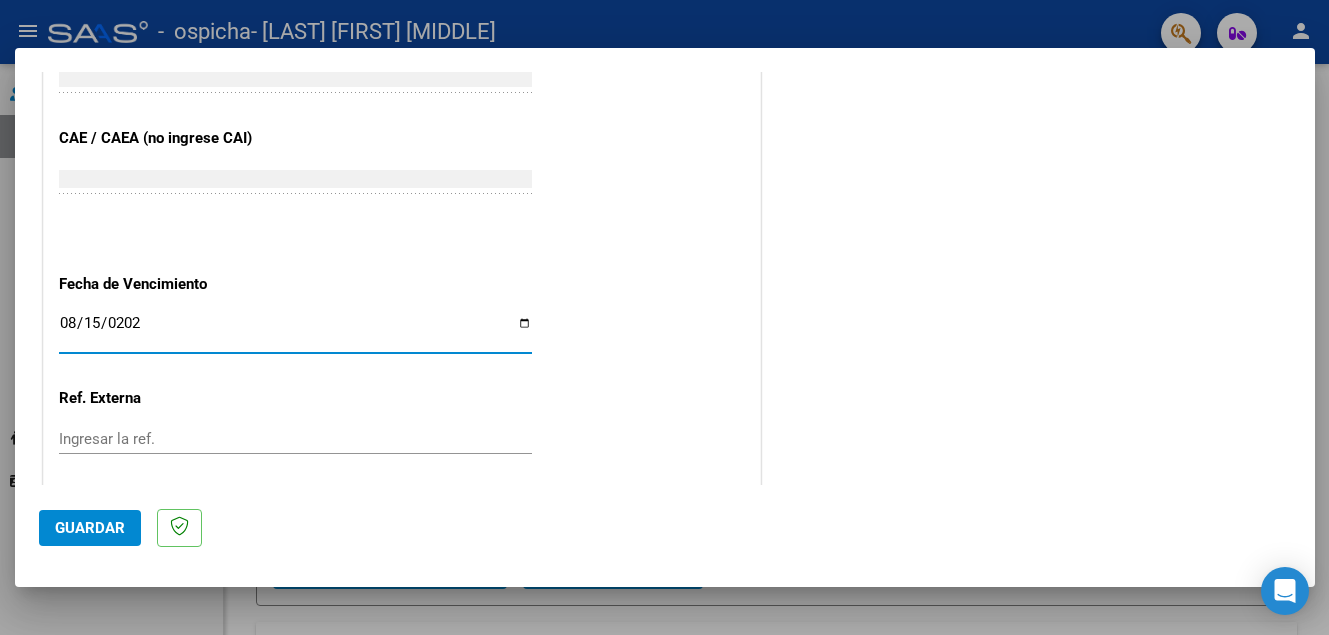 type on "2025-08-15" 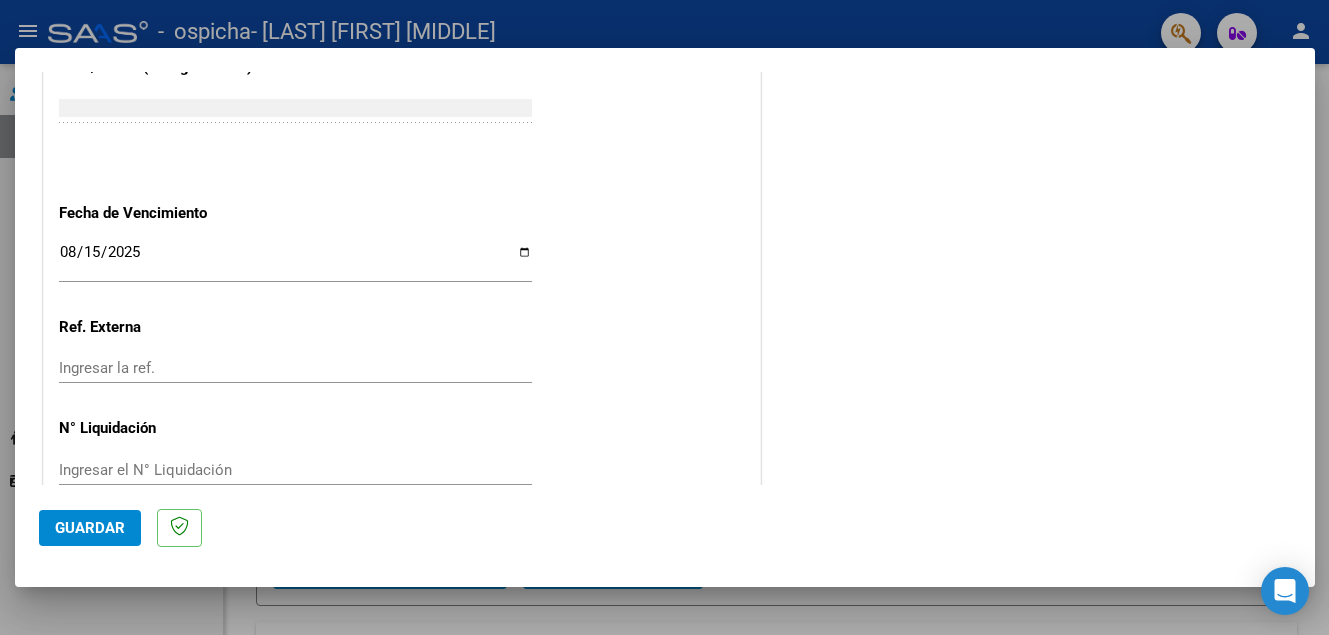 scroll, scrollTop: 1309, scrollLeft: 0, axis: vertical 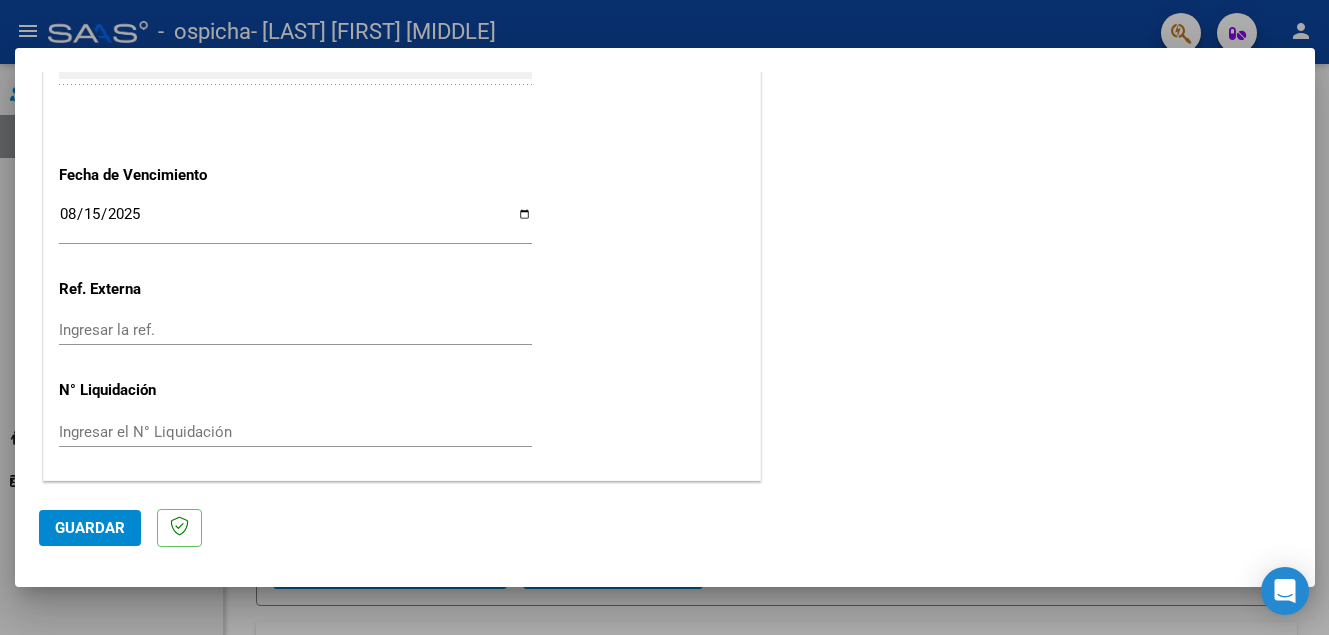 click on "Guardar" 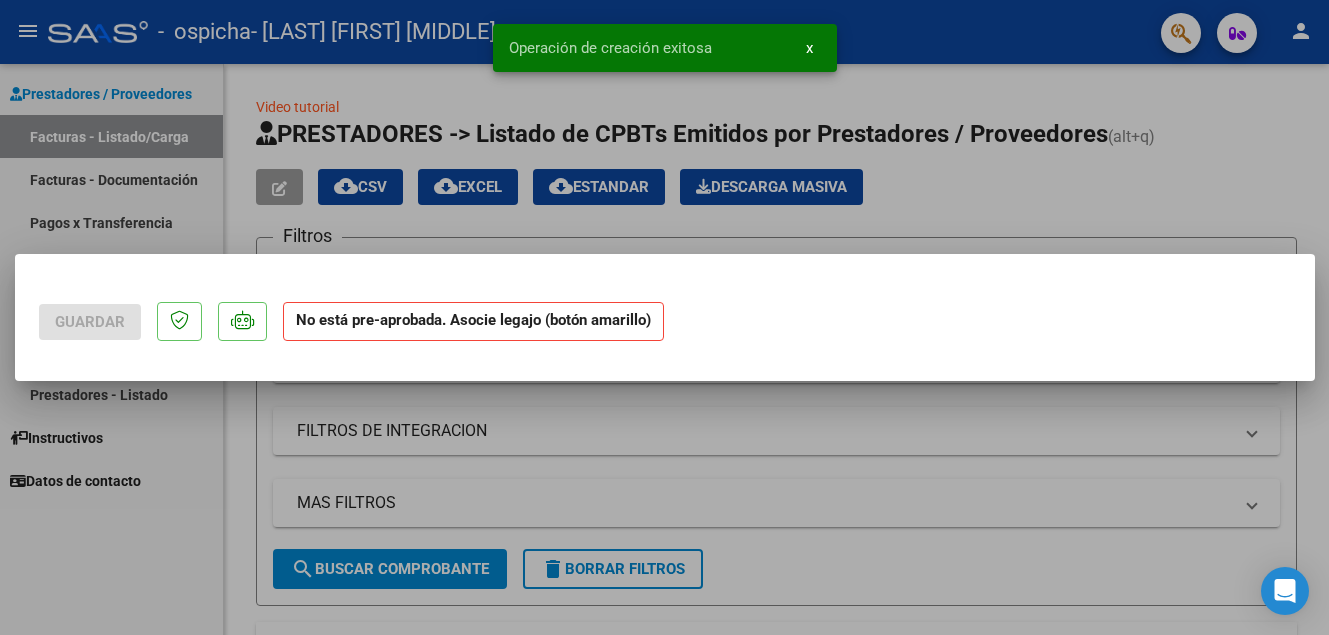 scroll, scrollTop: 0, scrollLeft: 0, axis: both 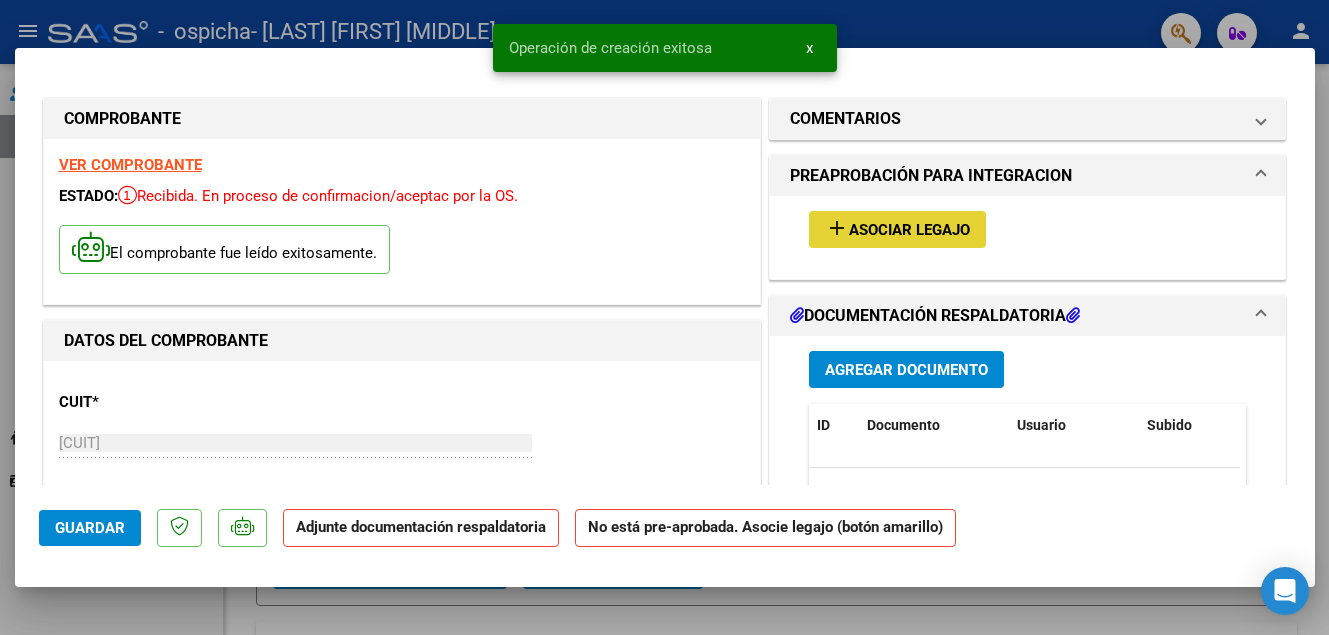 click on "Asociar Legajo" at bounding box center [909, 230] 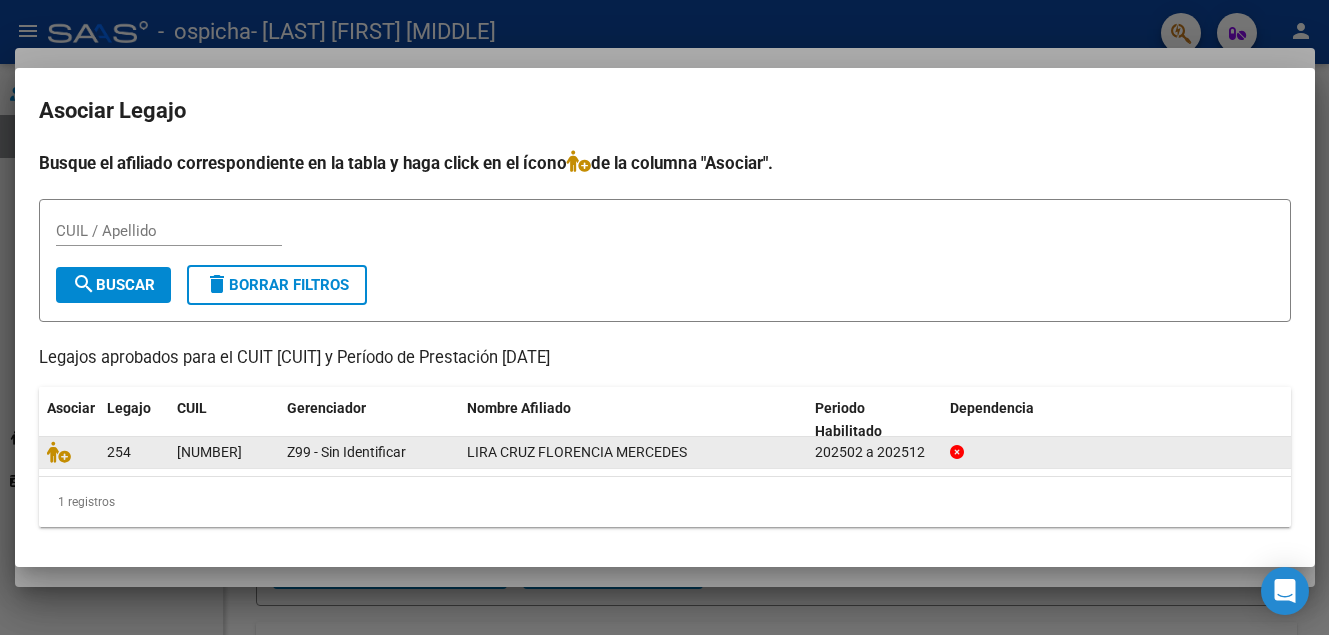 click on "27567098589" 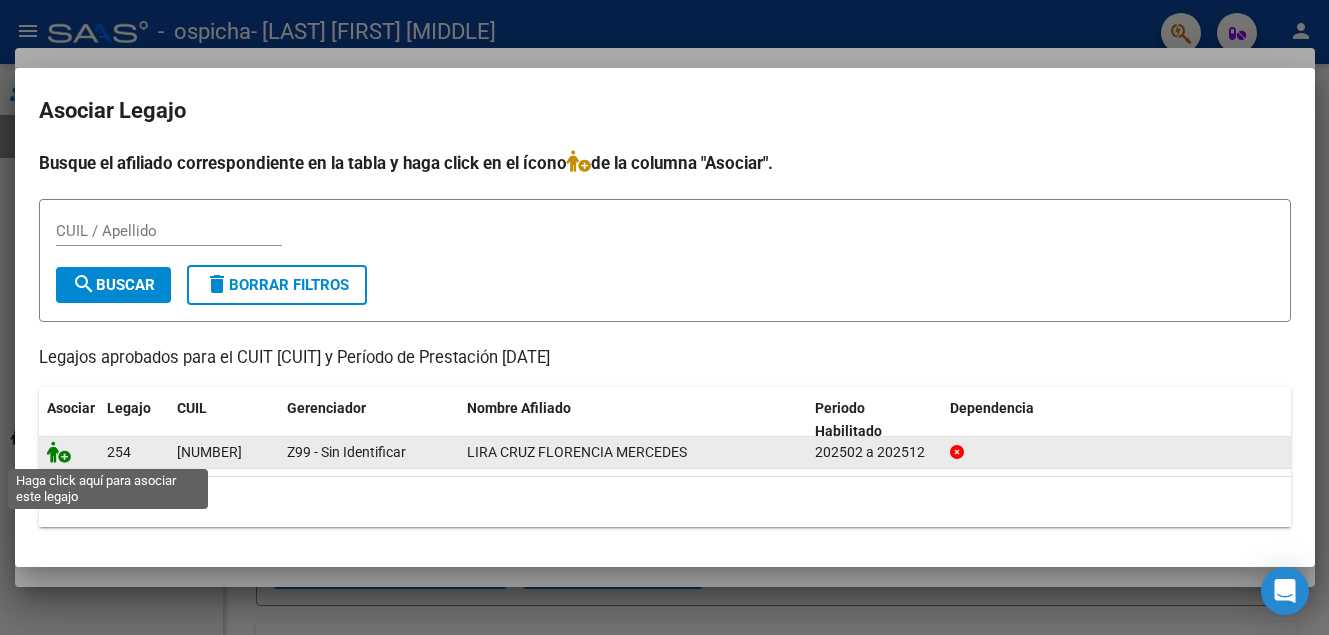 click 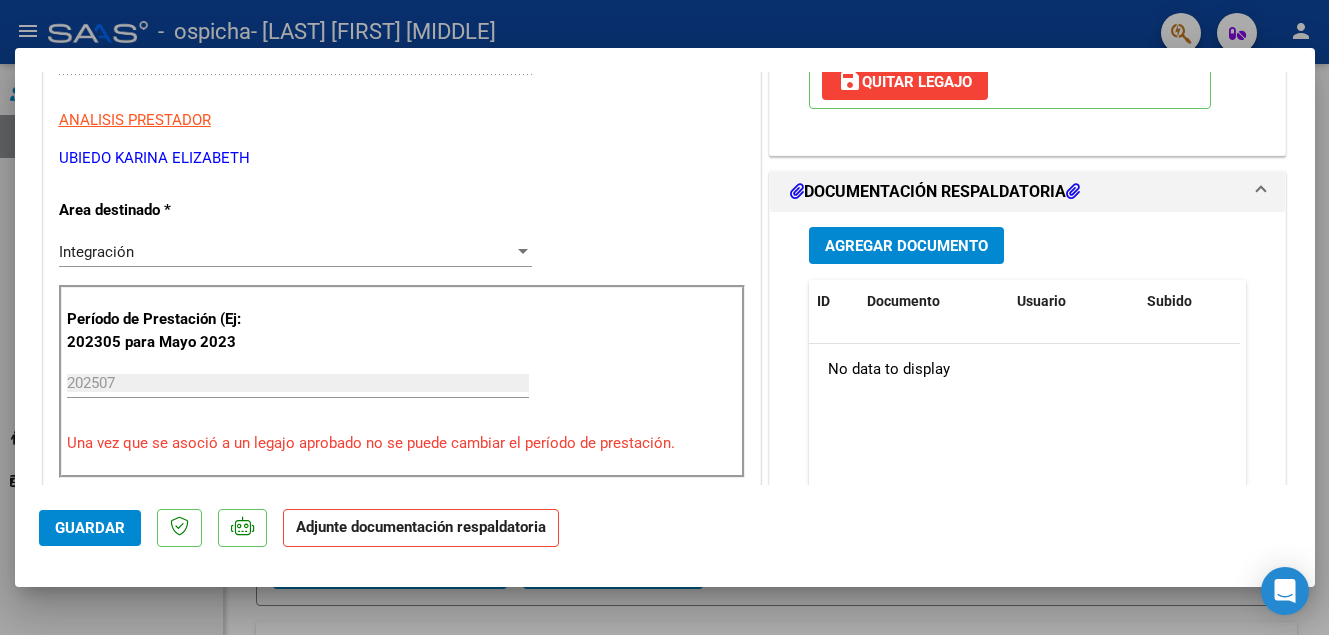 scroll, scrollTop: 377, scrollLeft: 0, axis: vertical 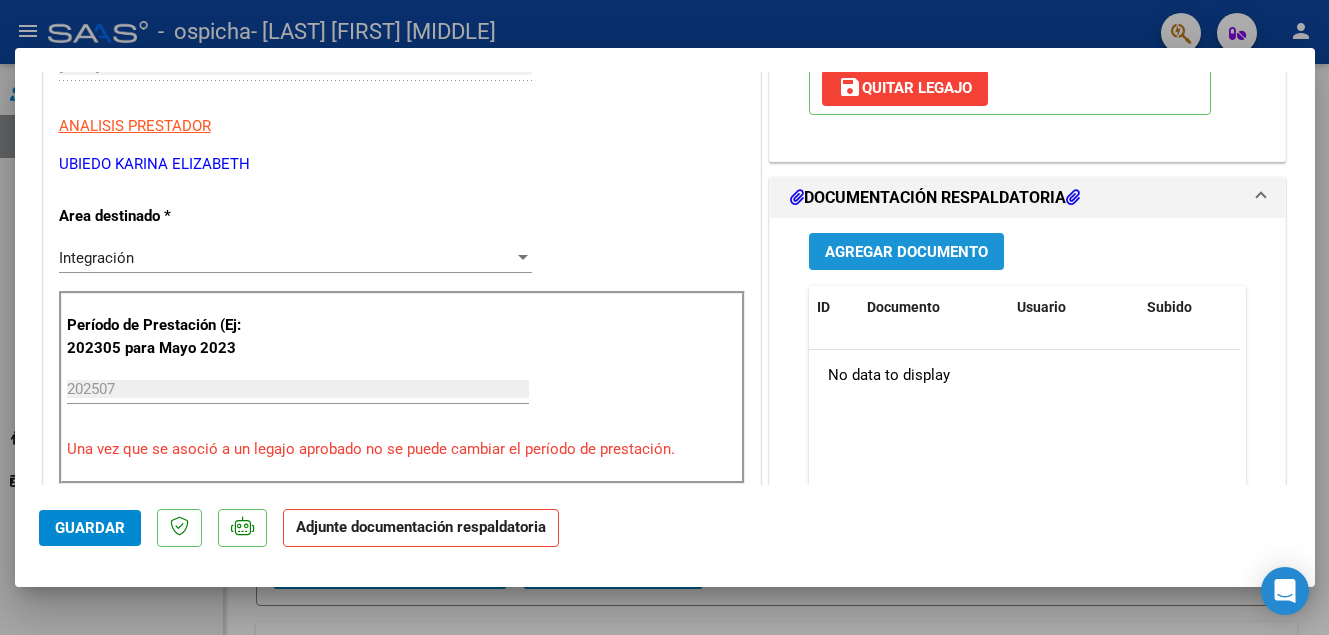 click on "Agregar Documento" at bounding box center (906, 252) 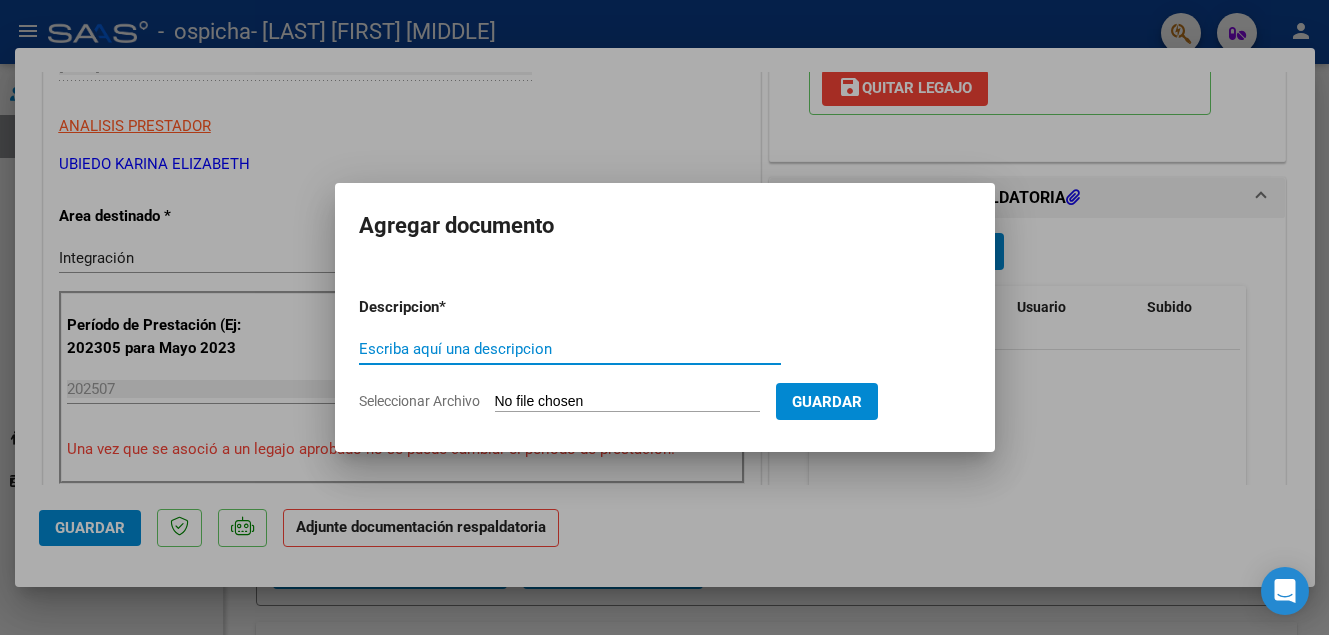 click on "Escriba aquí una descripcion" at bounding box center [570, 349] 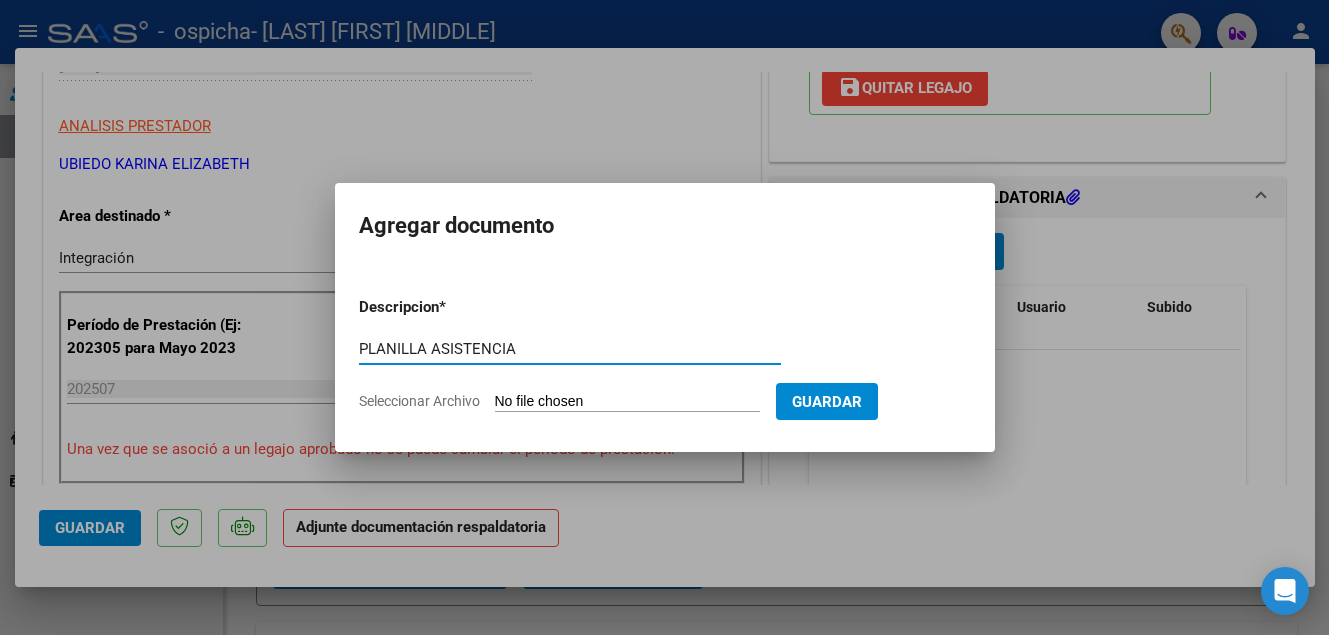 type on "PLANILLA ASISTENCIA" 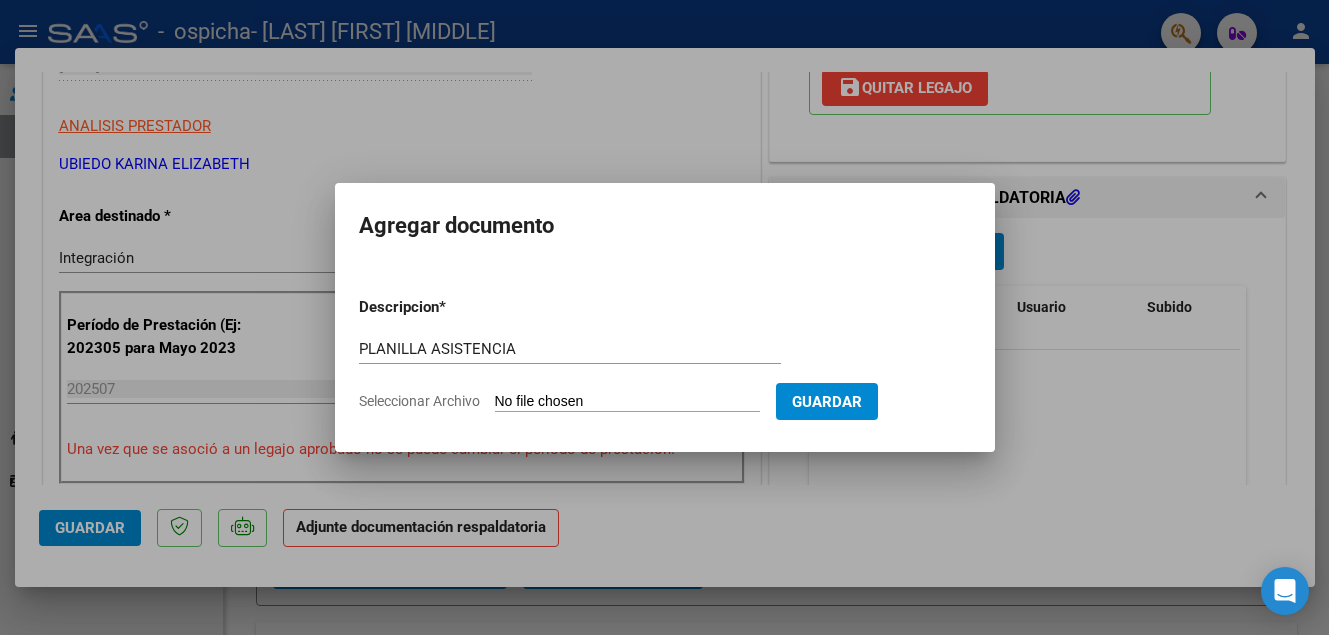 click on "Seleccionar Archivo" at bounding box center [627, 402] 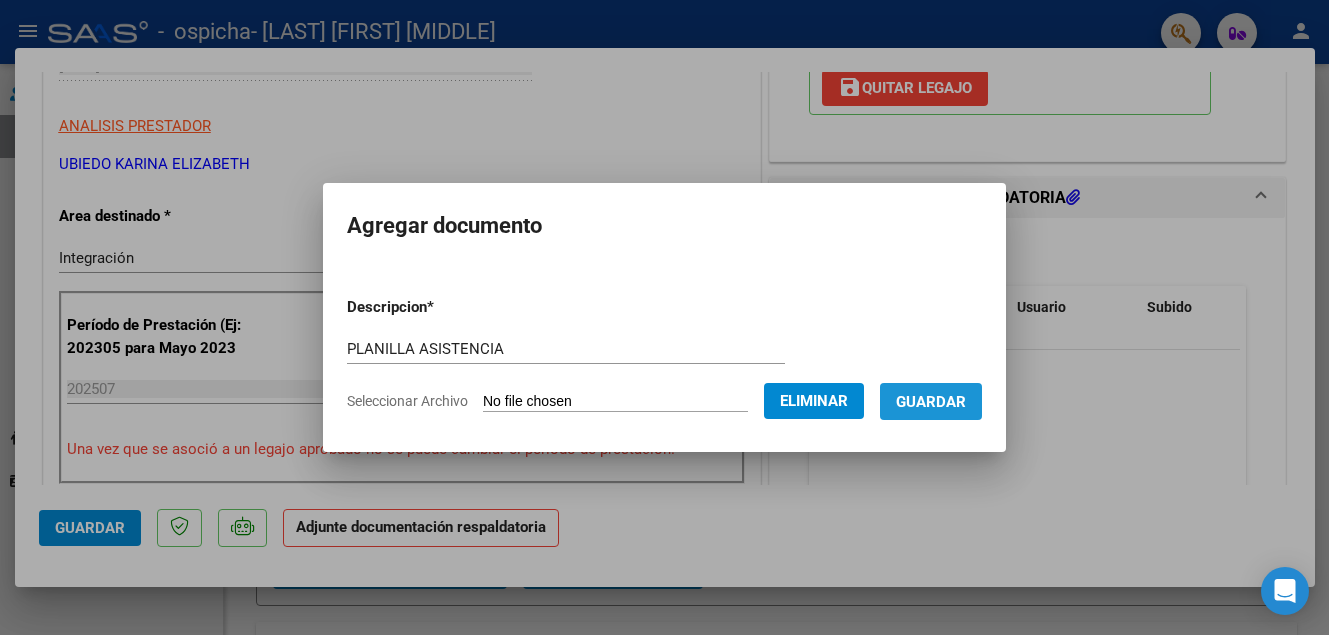 click on "Guardar" at bounding box center [931, 402] 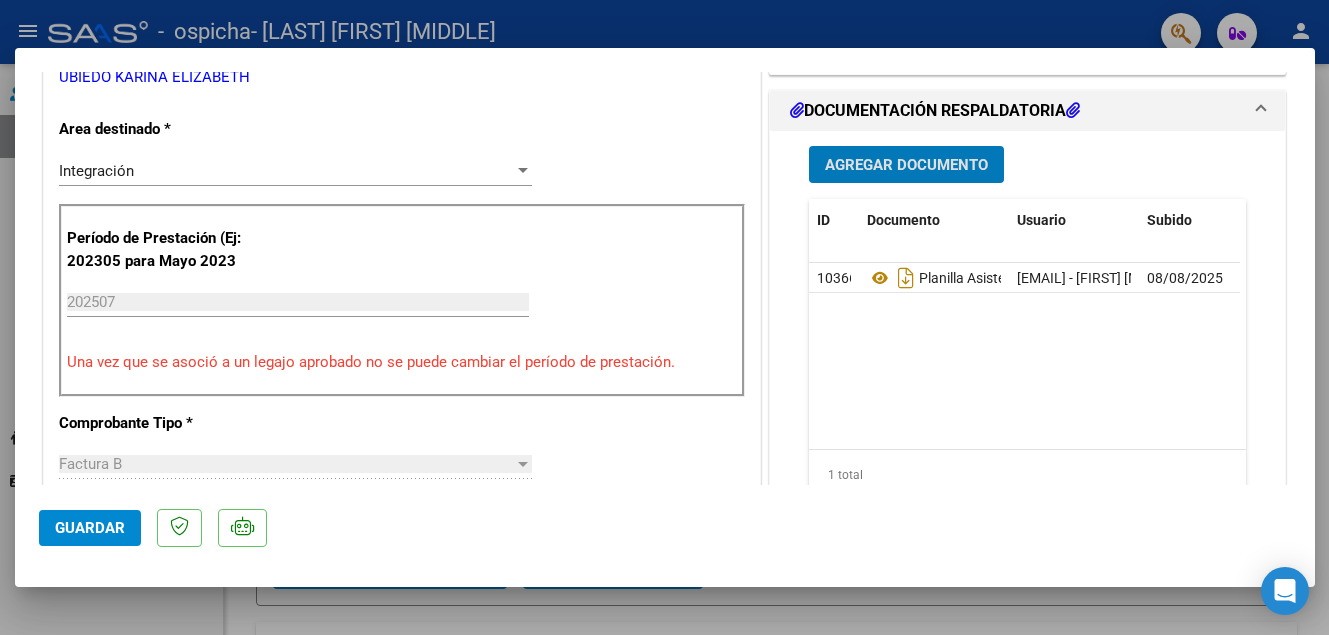 scroll, scrollTop: 400, scrollLeft: 0, axis: vertical 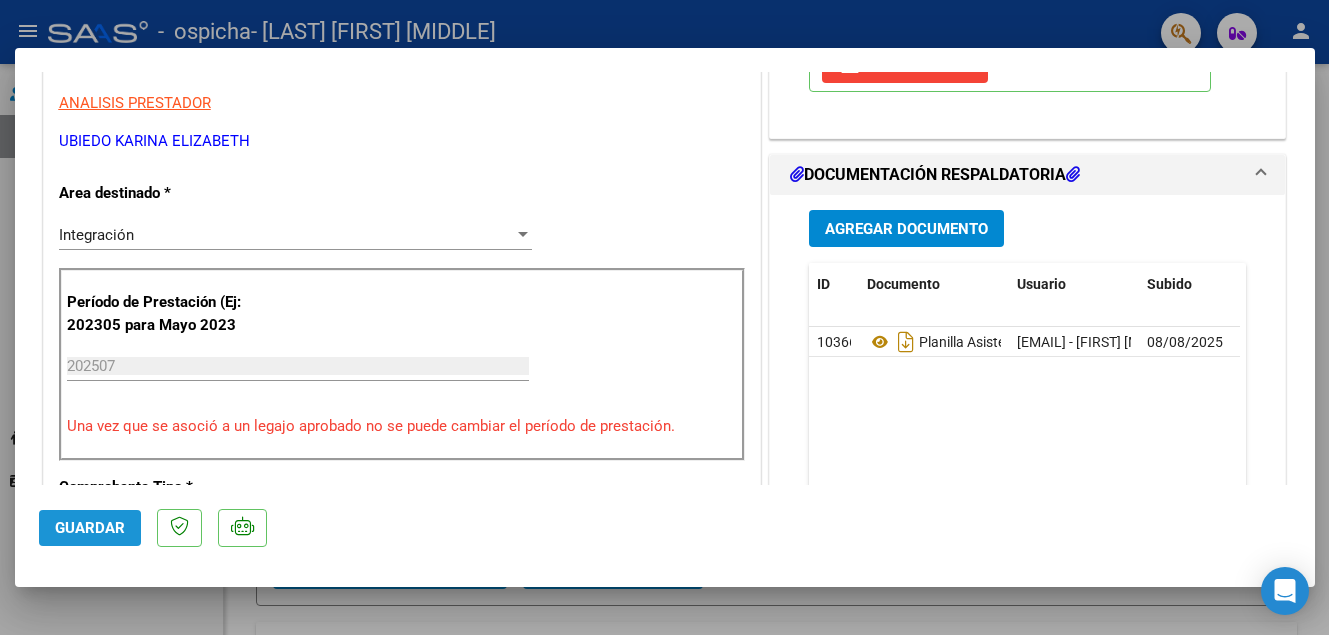 click on "Guardar" 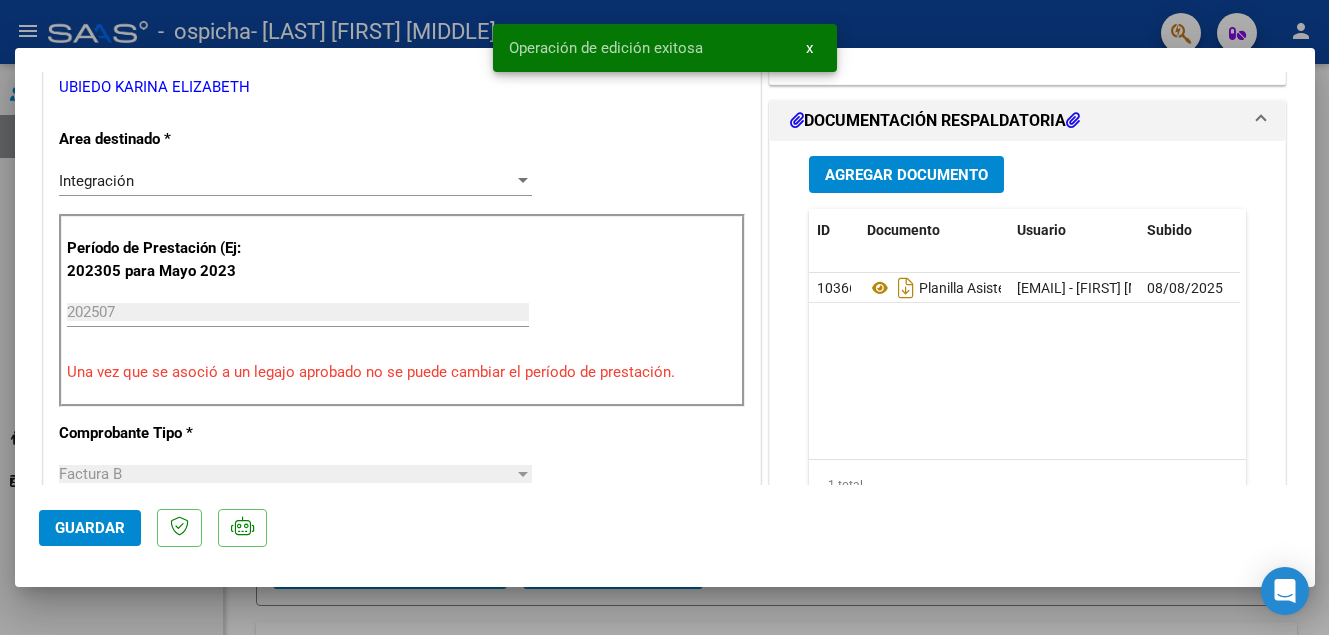 scroll, scrollTop: 500, scrollLeft: 0, axis: vertical 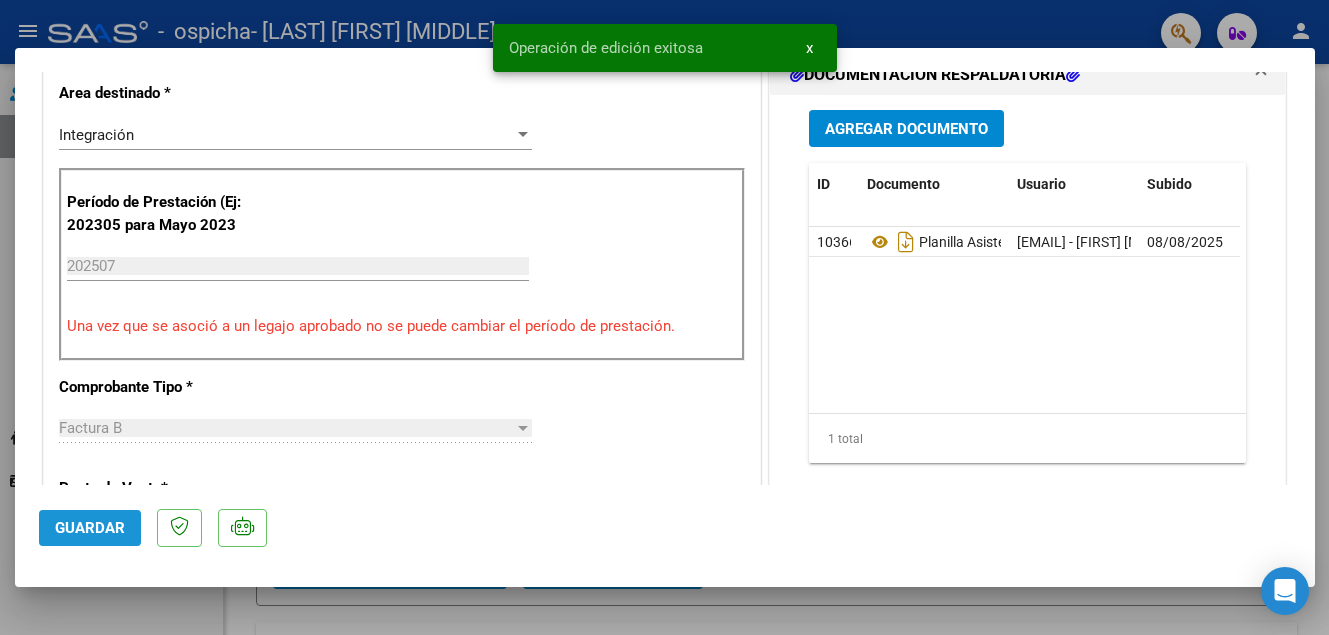 click on "Guardar" 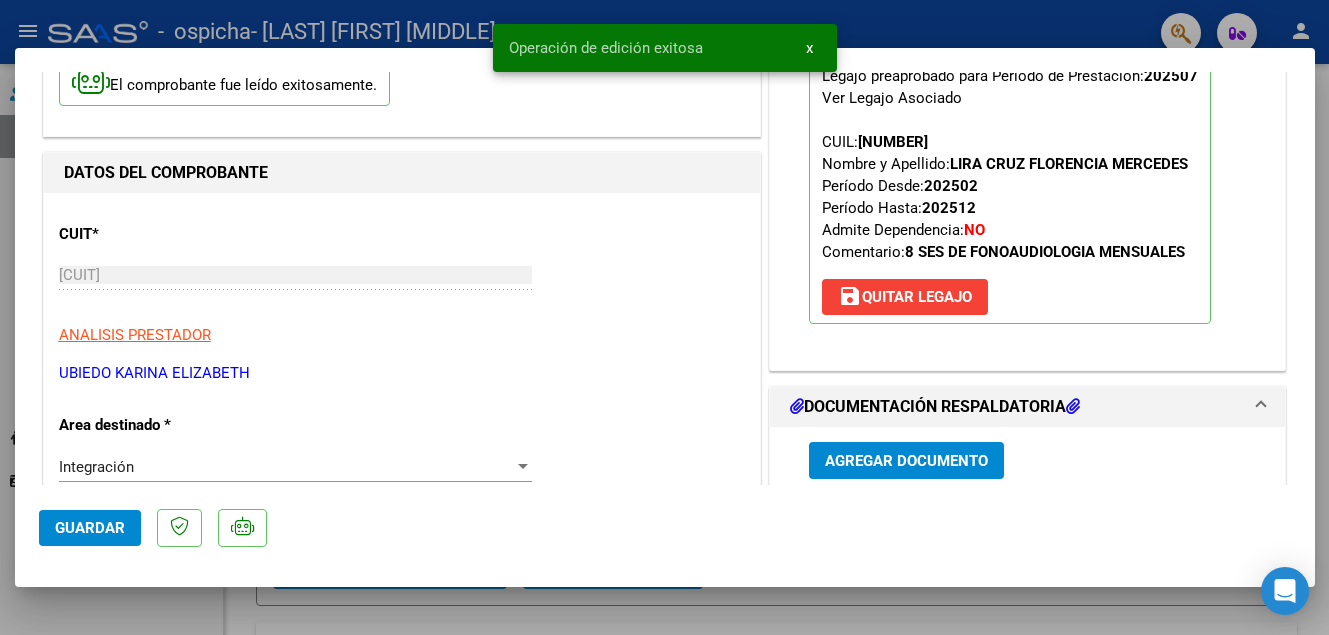 scroll, scrollTop: 0, scrollLeft: 0, axis: both 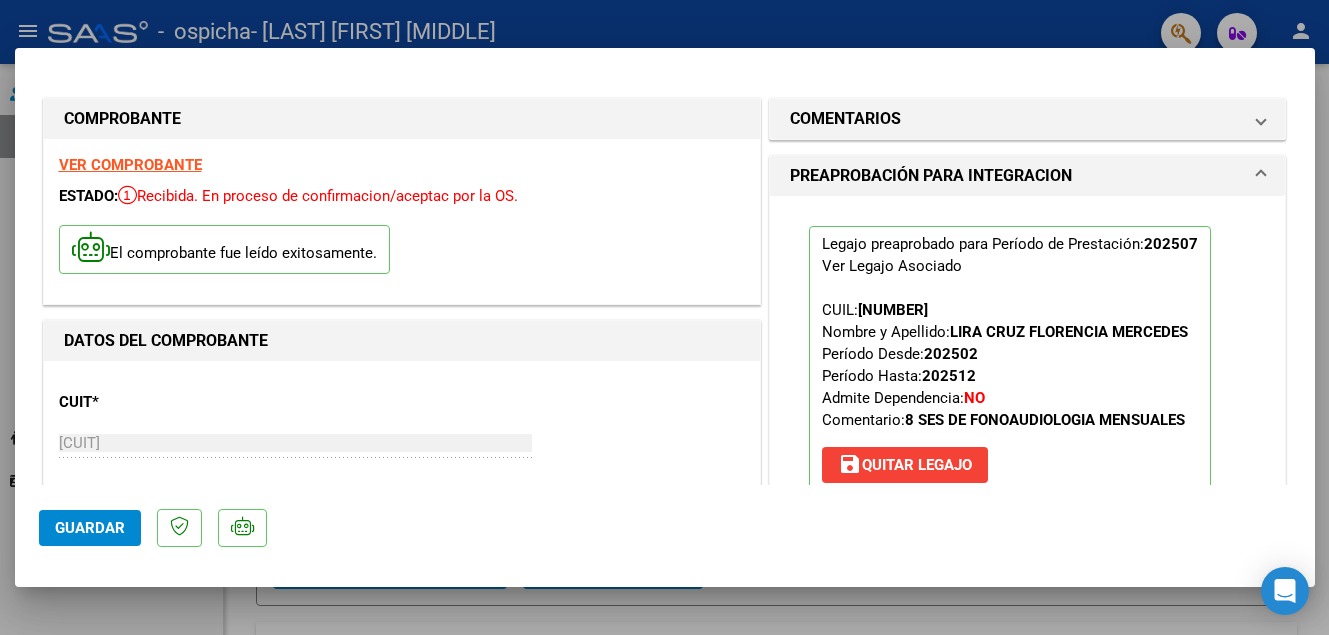 click at bounding box center [664, 317] 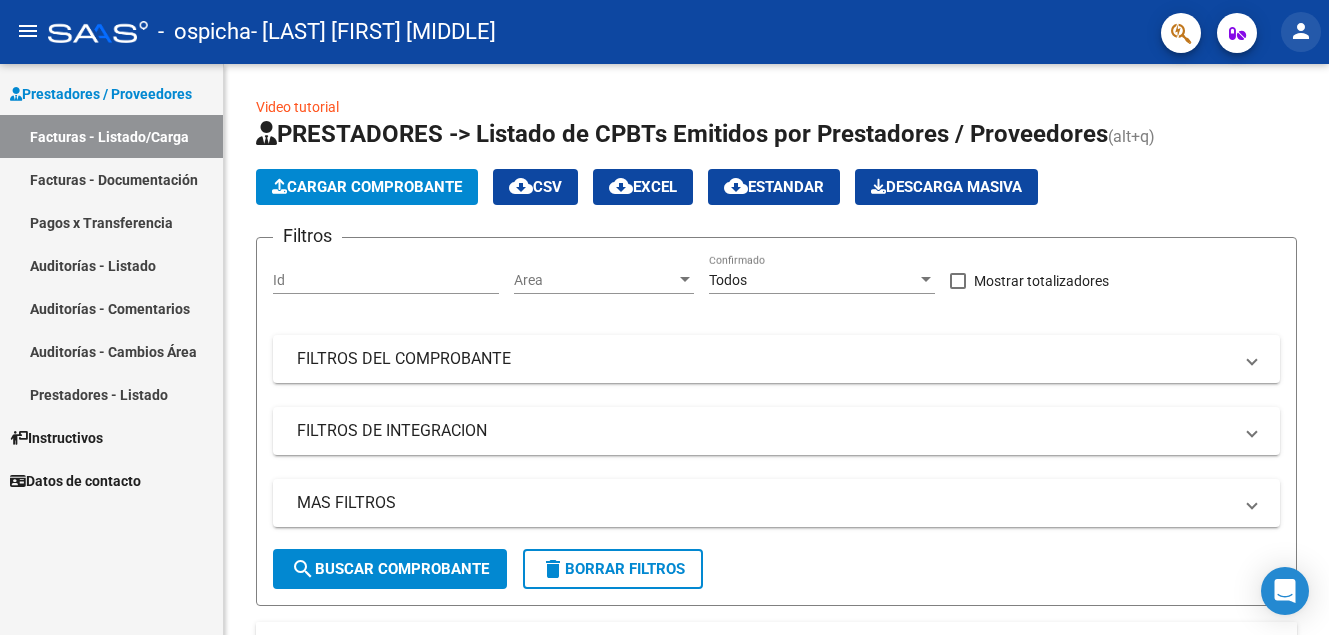 click on "person" 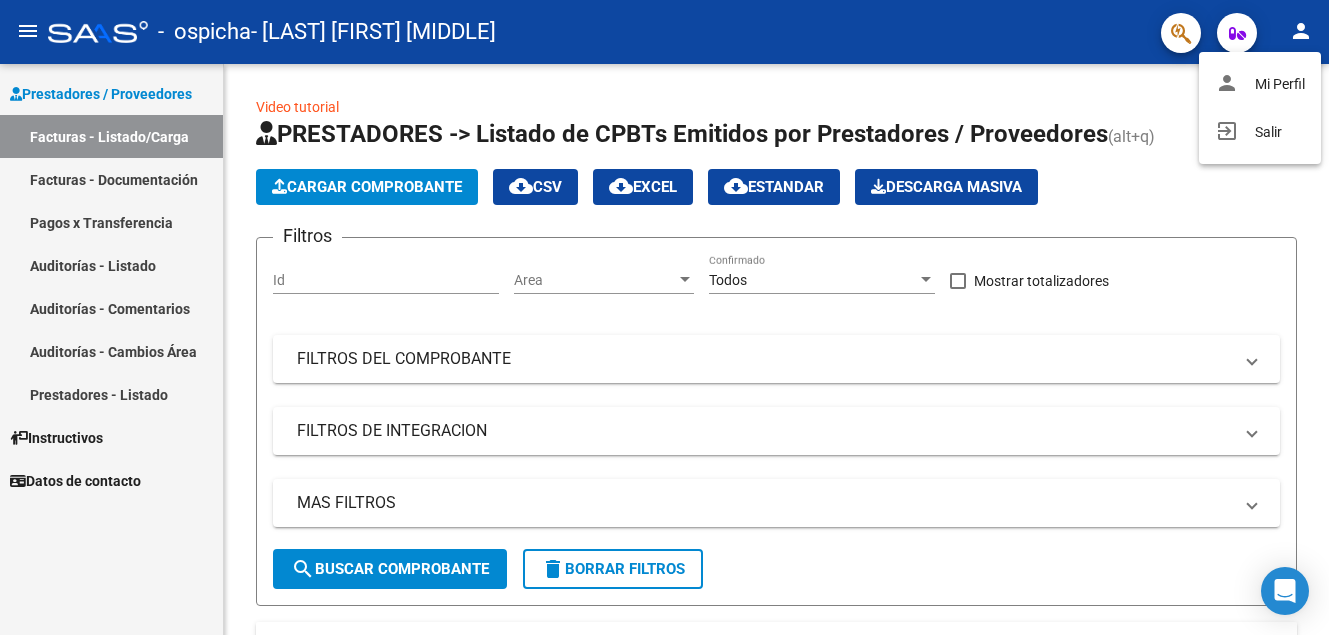 click at bounding box center [664, 317] 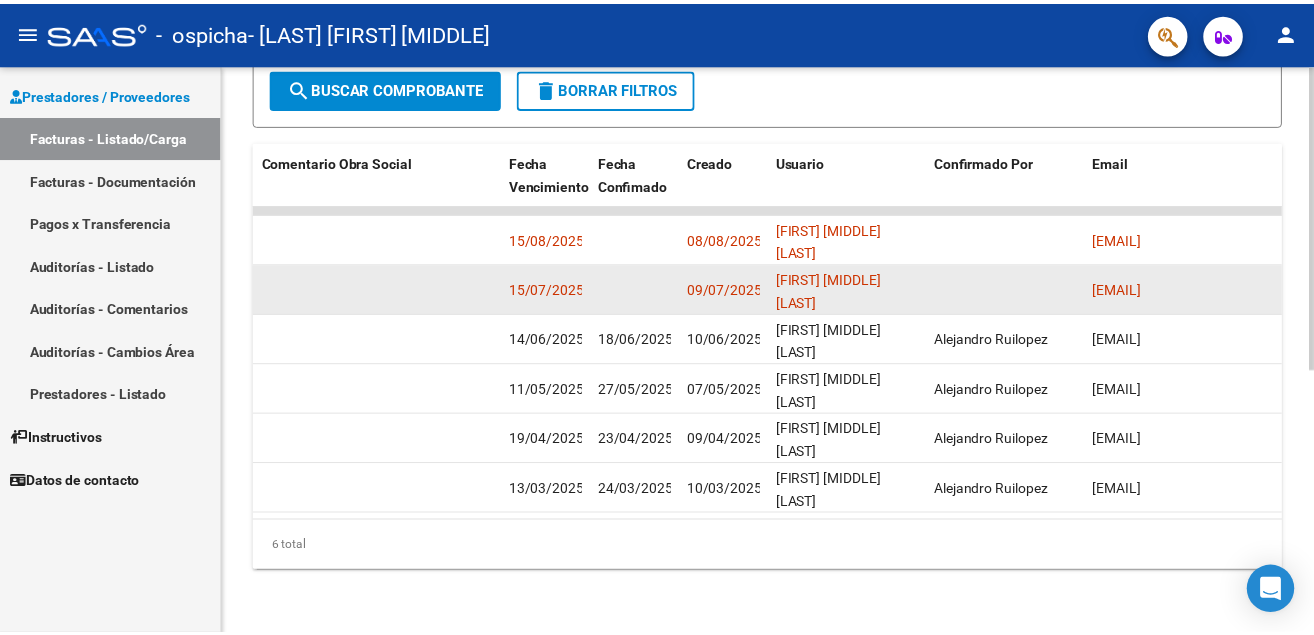 scroll, scrollTop: 296, scrollLeft: 0, axis: vertical 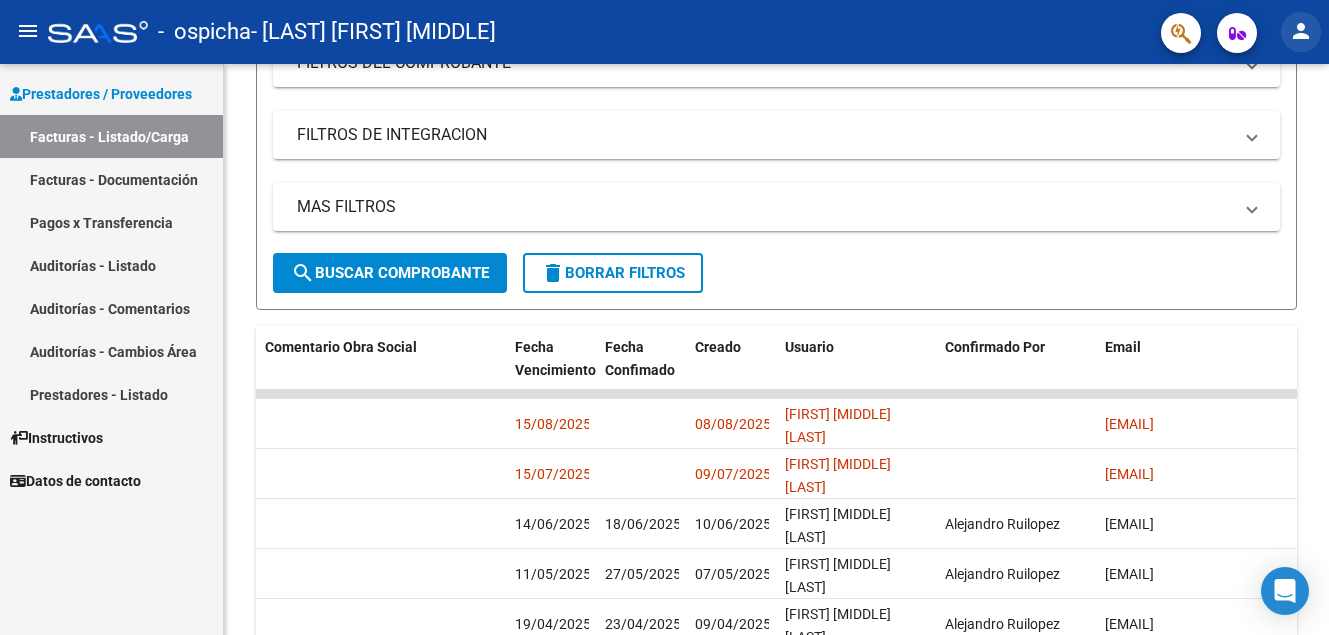 click on "person" 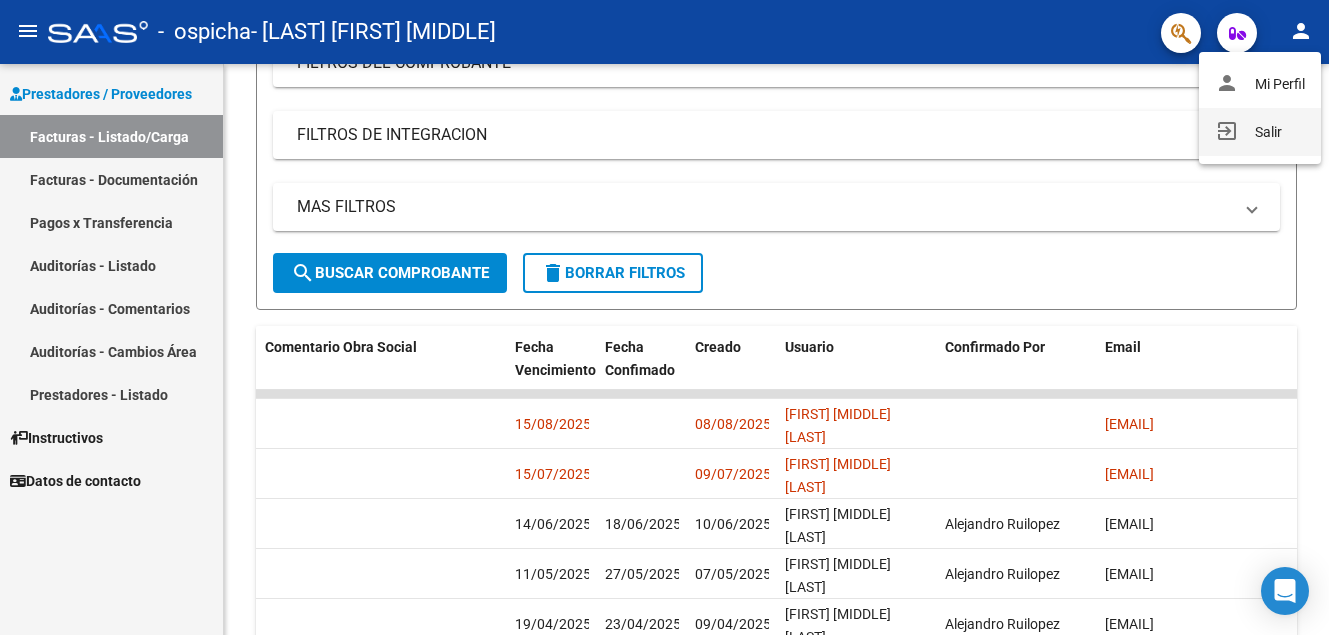click on "exit_to_app  Salir" at bounding box center (1260, 132) 